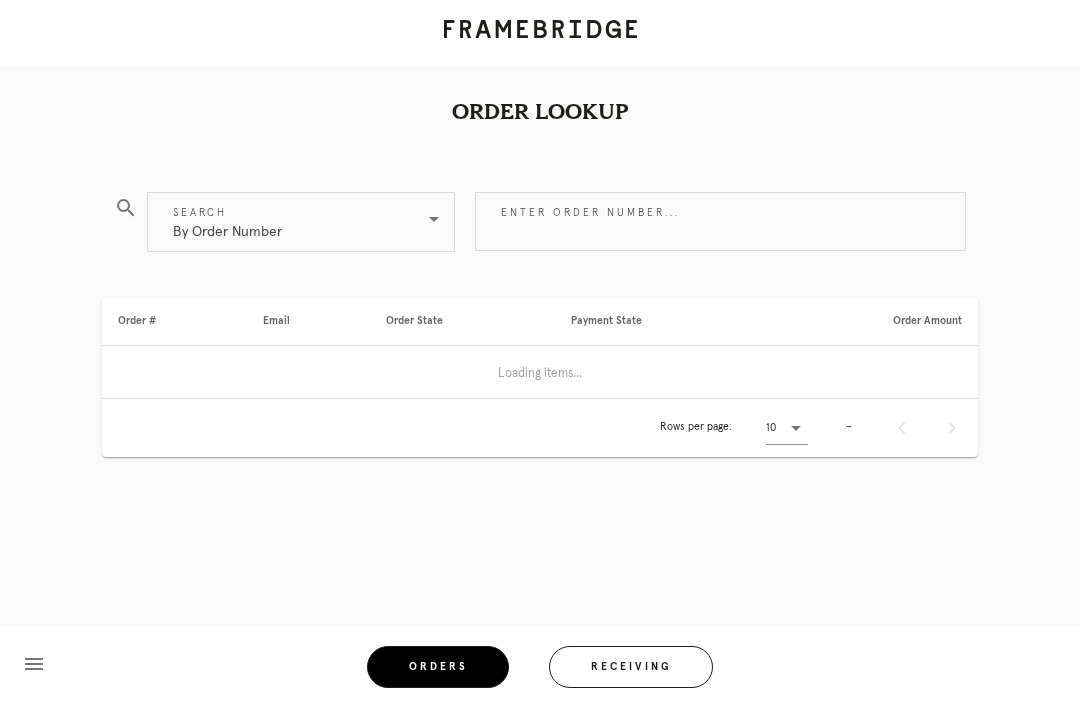 scroll, scrollTop: 64, scrollLeft: 0, axis: vertical 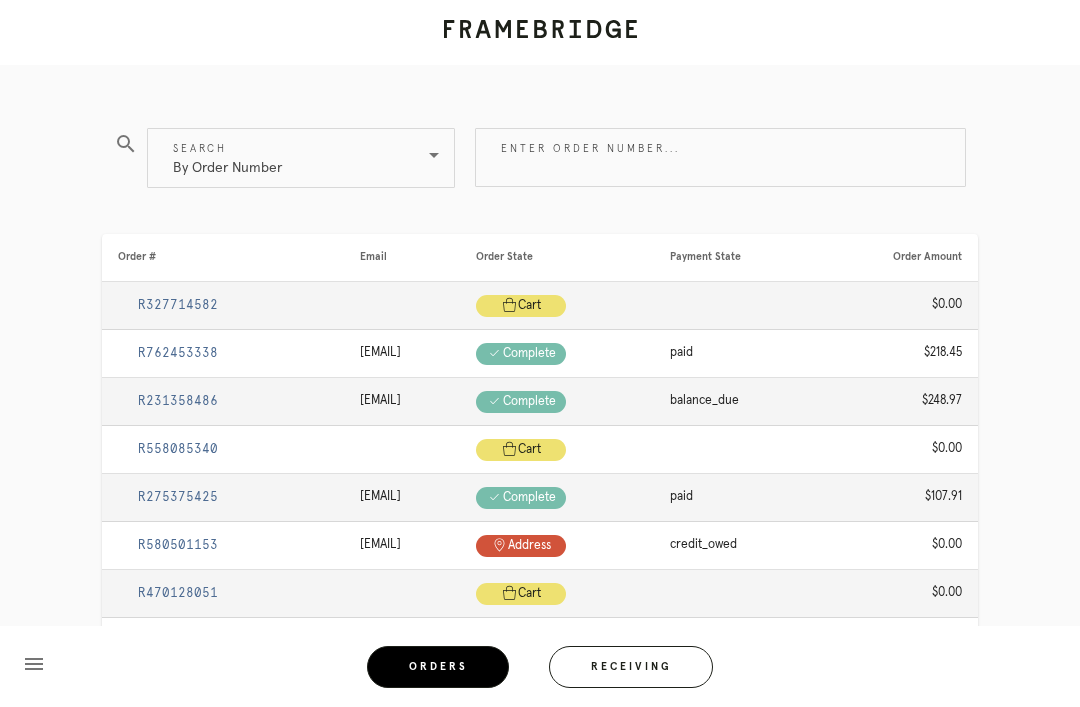 click on "search Search By Order Number   Enter order number...   Order # Email Order State Payment State Order Amount
R327714582
Cart
.a {
fill: #1d2019;
}
cart
$0.00
R762453338
ginahibshman@gmail.com
Check
.a {
fill: #1d2019;
}
complete
paid
$218.45
R231358486
bryant.elizabethc@gmail.com
Check
.a {
fill: #1d2019;
}
complete
balance_due
$248.97
R558085340
Cart
.a {
fill: #1d2019;
}
cart
$0.00
R275375425
brendangl@gmail.com
Check
.a {
fill: #1d2019;
}
complete
paid
$107.91
R580501153
btallen66@gmail.com
Pin" at bounding box center (540, 535) 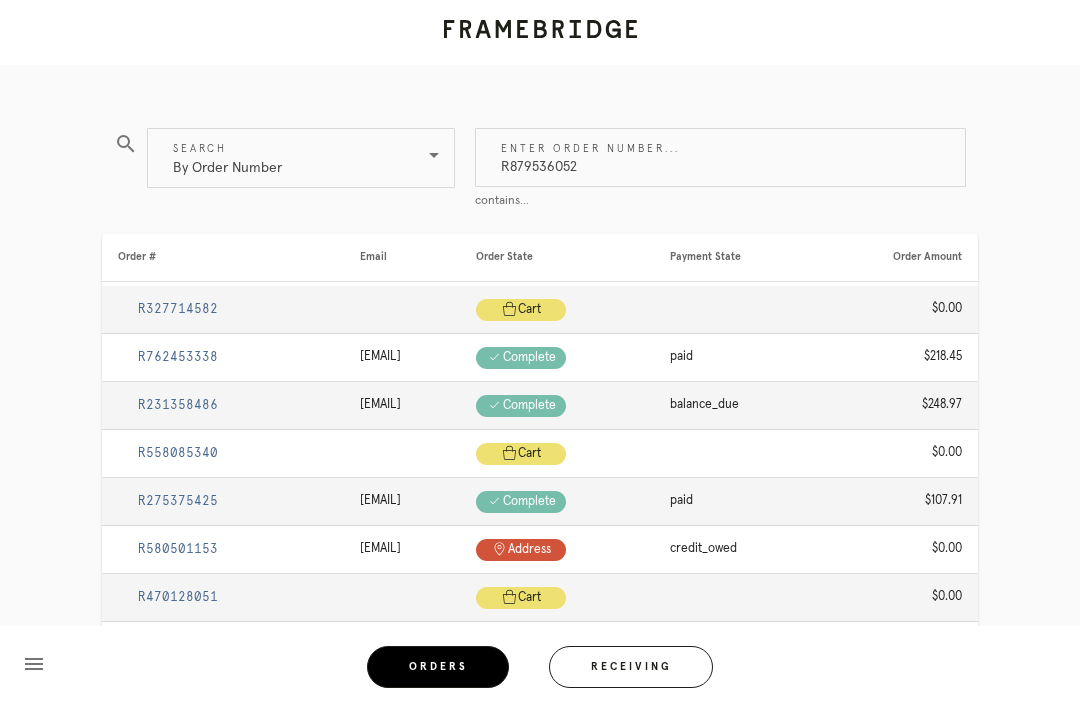 type on "R879536052" 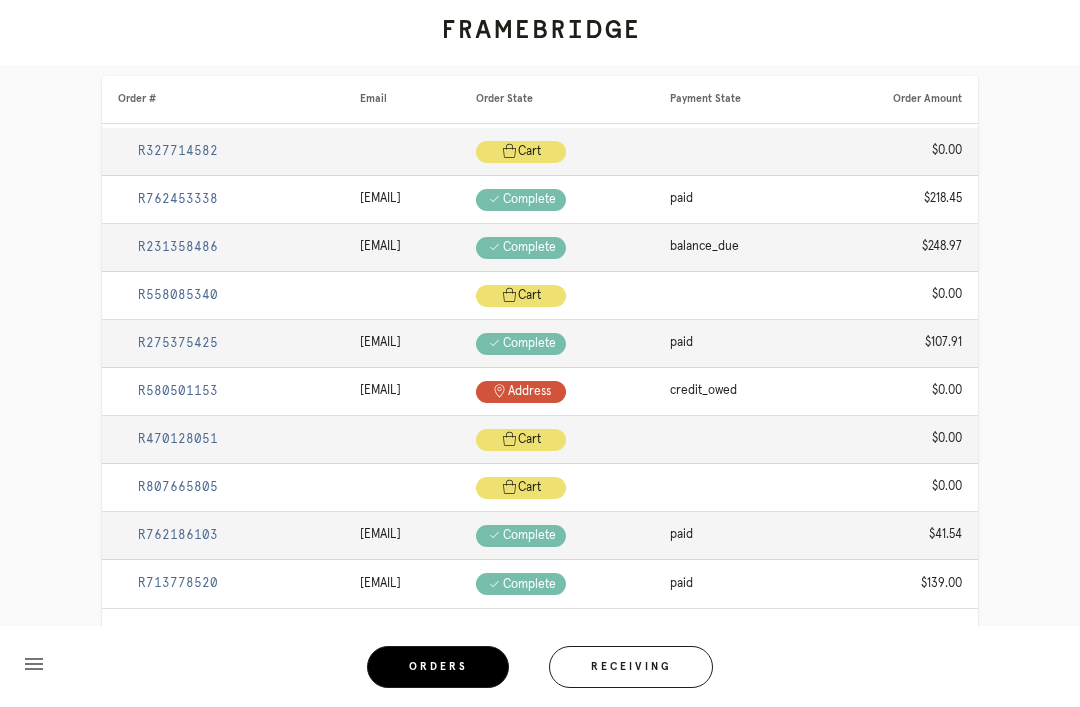 scroll, scrollTop: 0, scrollLeft: 0, axis: both 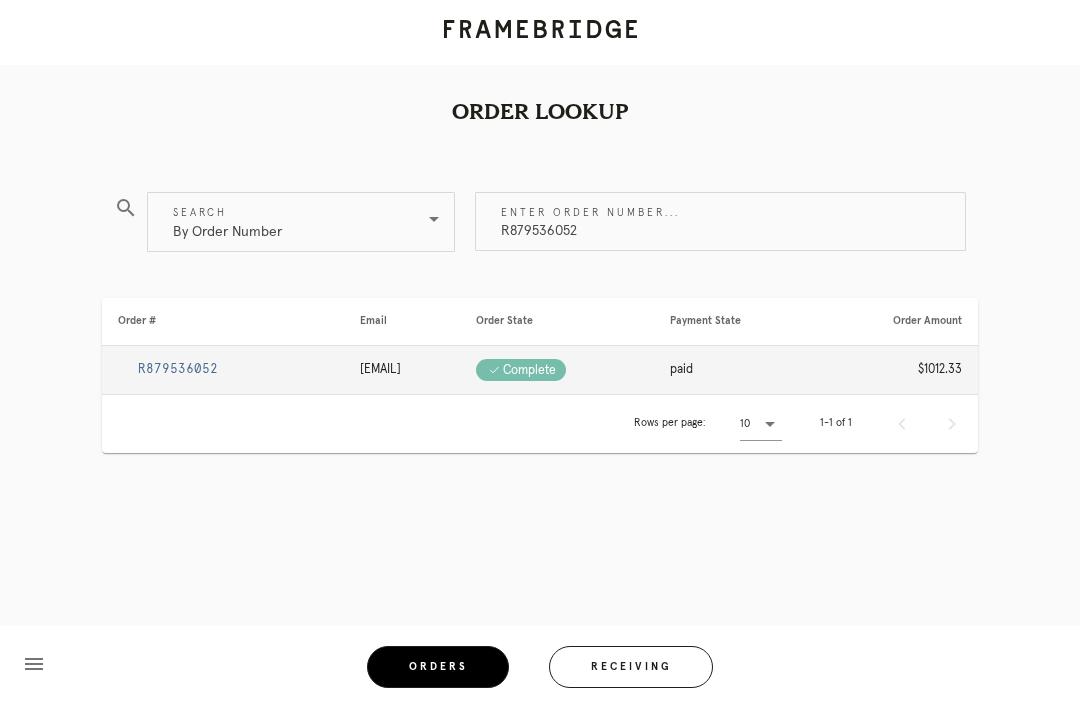 click on "R879536052" at bounding box center [178, 369] 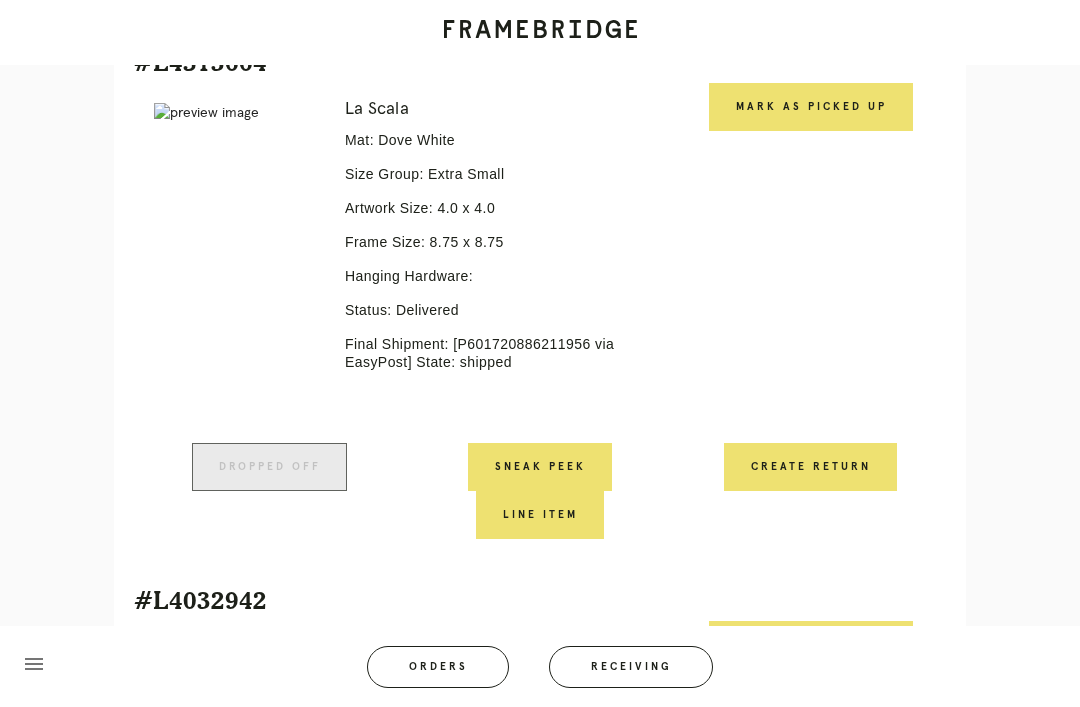 scroll, scrollTop: 3811, scrollLeft: 0, axis: vertical 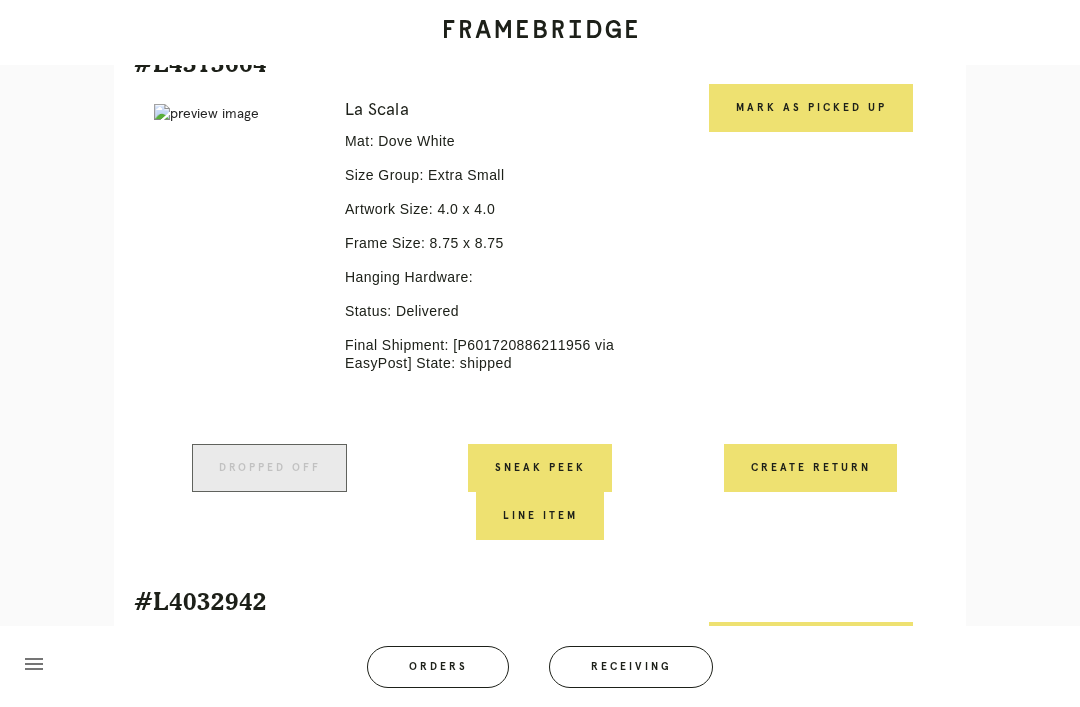click on "Create Return" at bounding box center [810, 468] 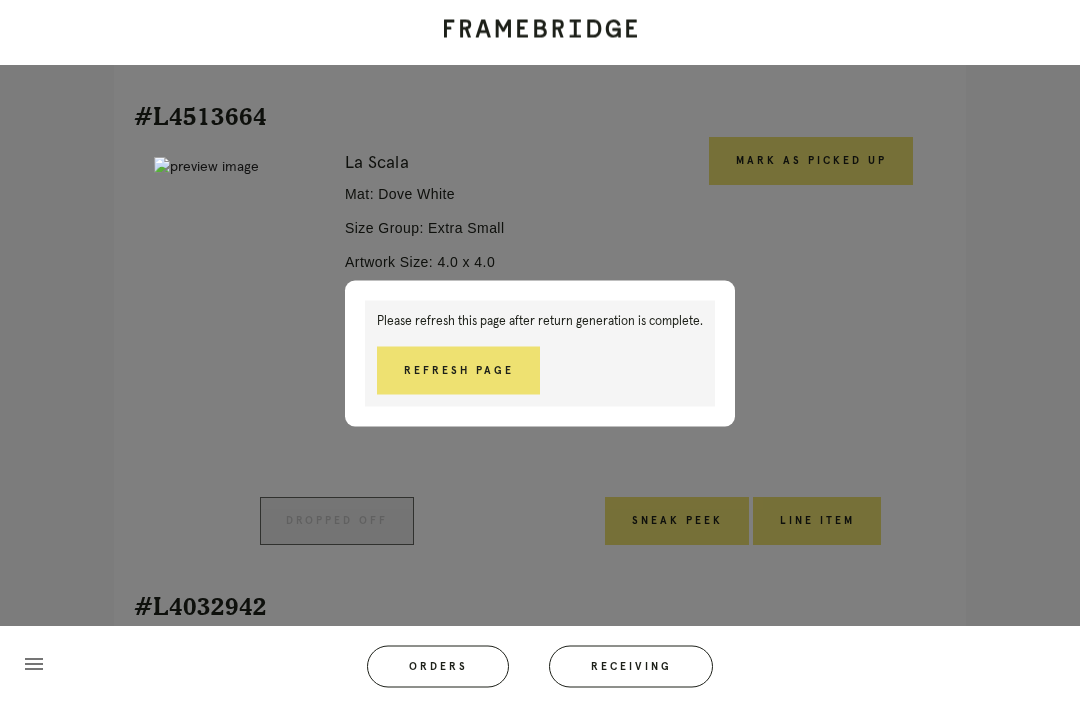 scroll, scrollTop: 3749, scrollLeft: 0, axis: vertical 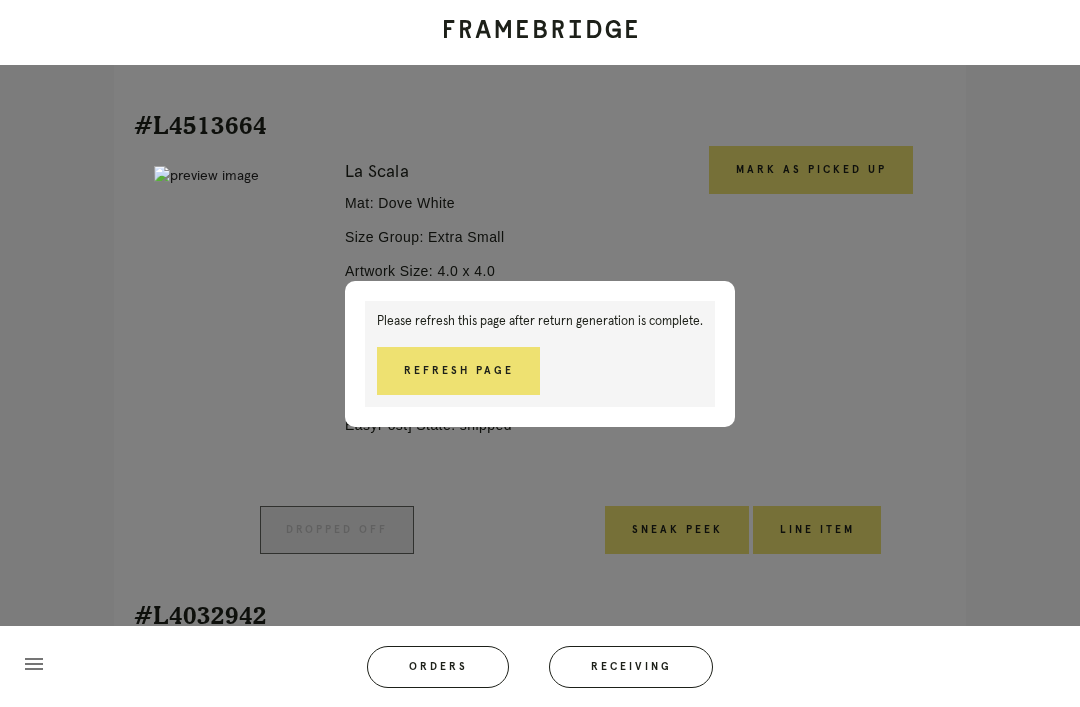 click on "Refresh Page" at bounding box center [458, 371] 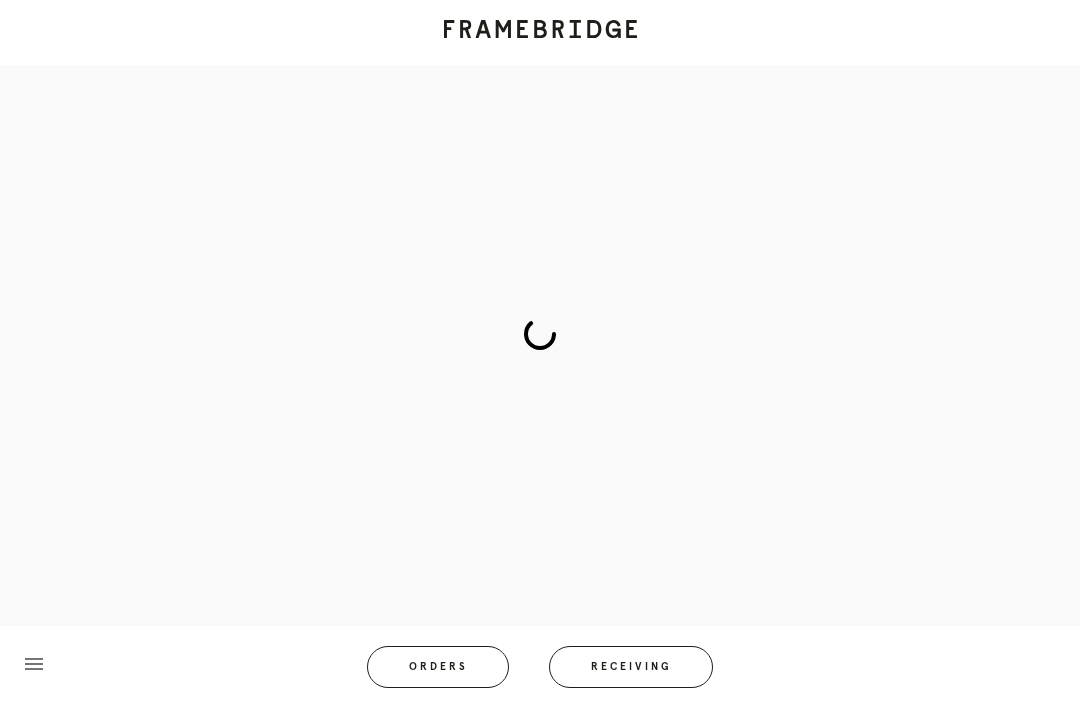 scroll, scrollTop: 83, scrollLeft: 0, axis: vertical 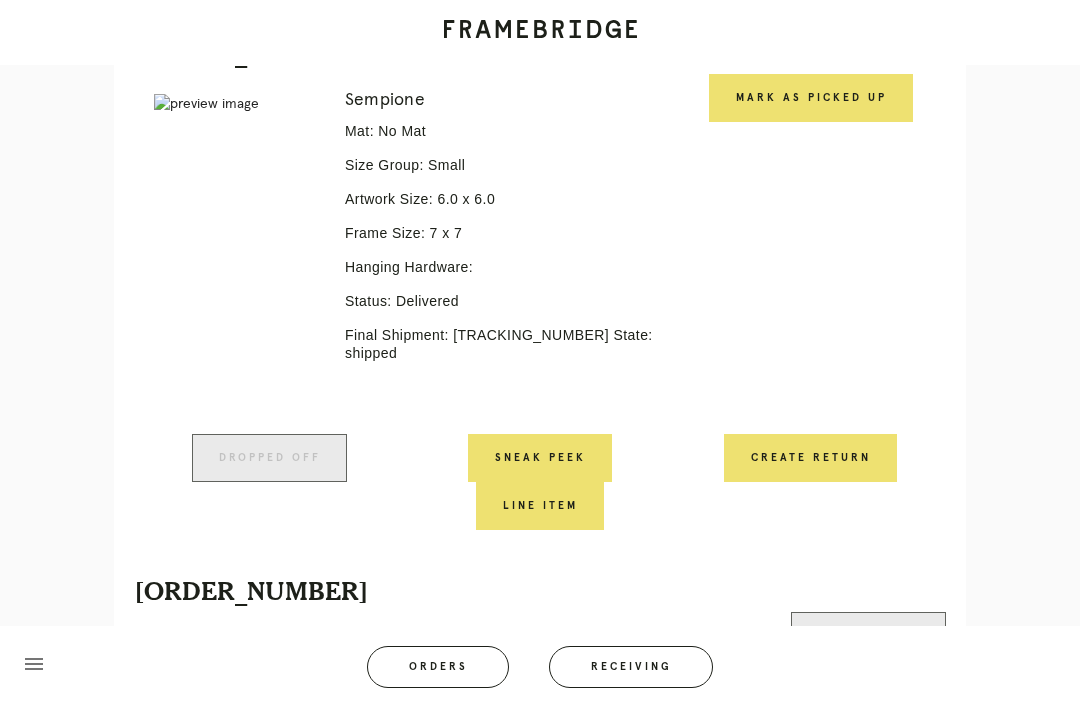 click on "Orders" at bounding box center [438, 667] 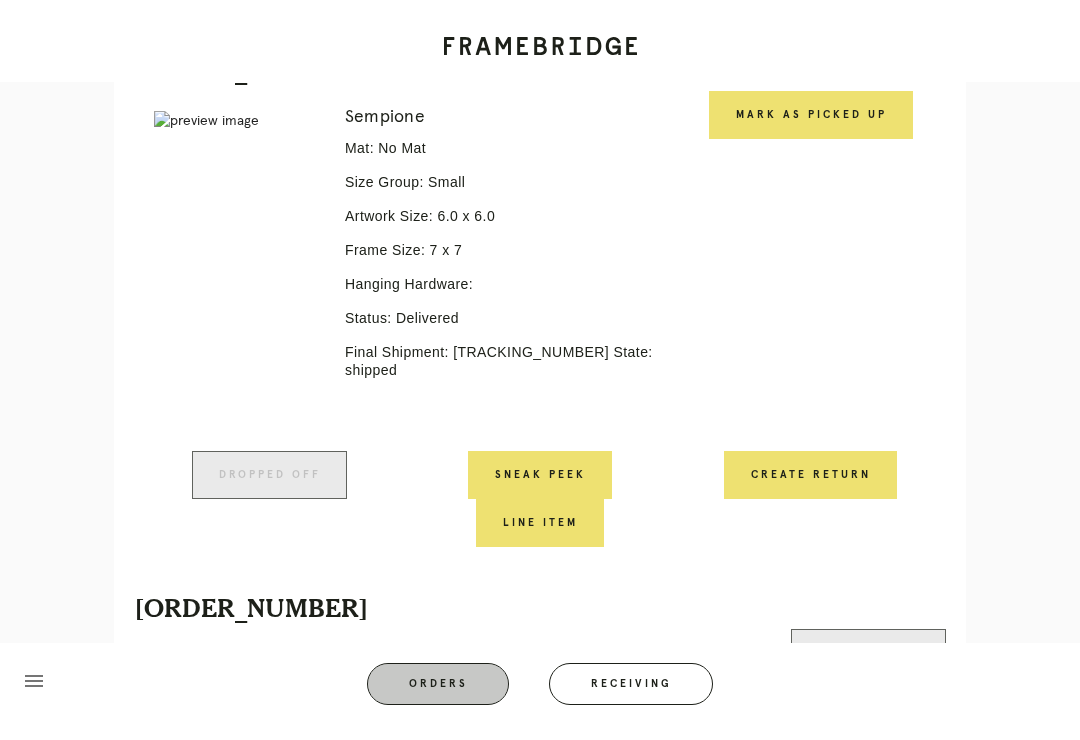 scroll, scrollTop: 64, scrollLeft: 0, axis: vertical 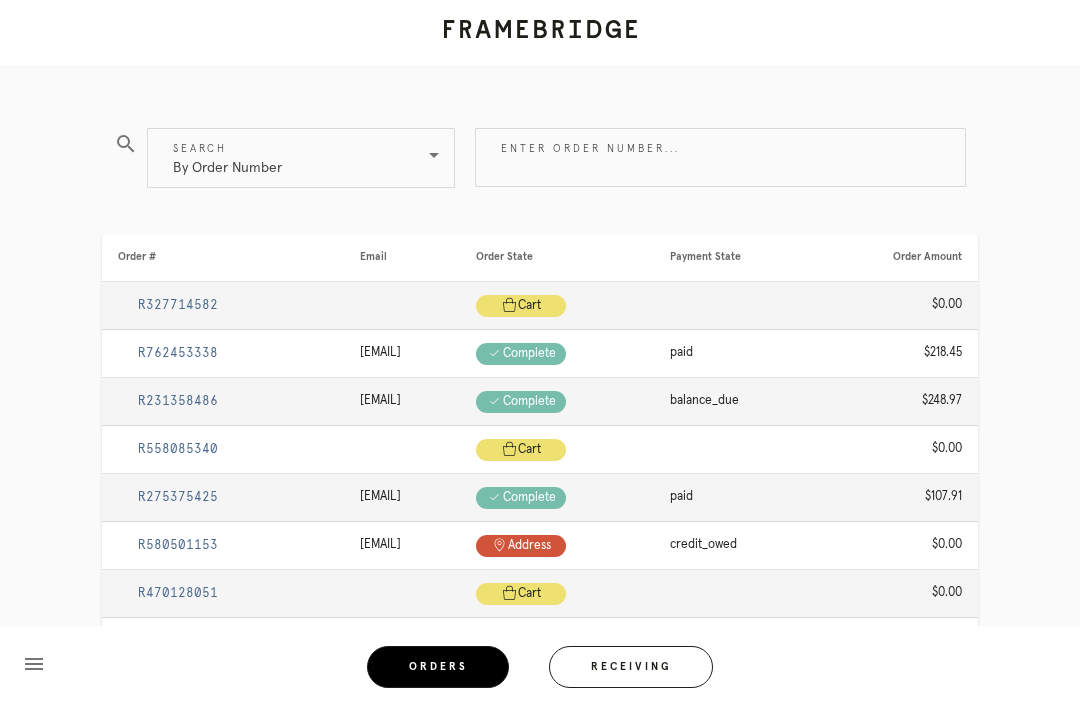click on "Enter order number..." at bounding box center (720, 157) 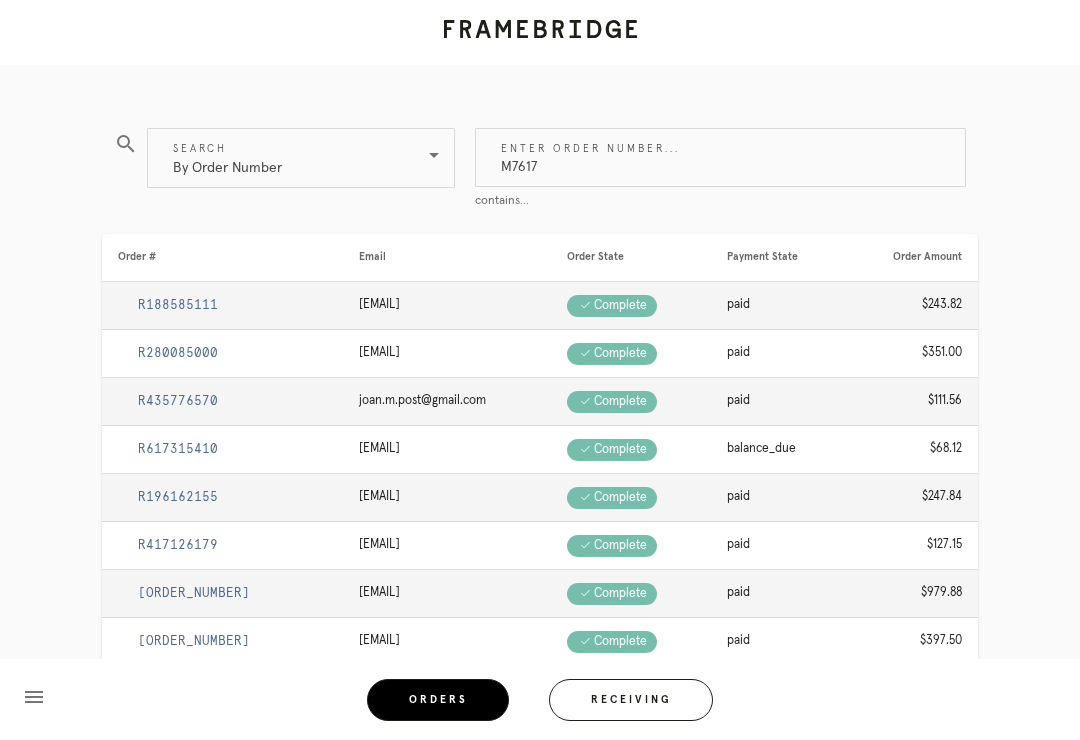 click on "M7617" at bounding box center (720, 157) 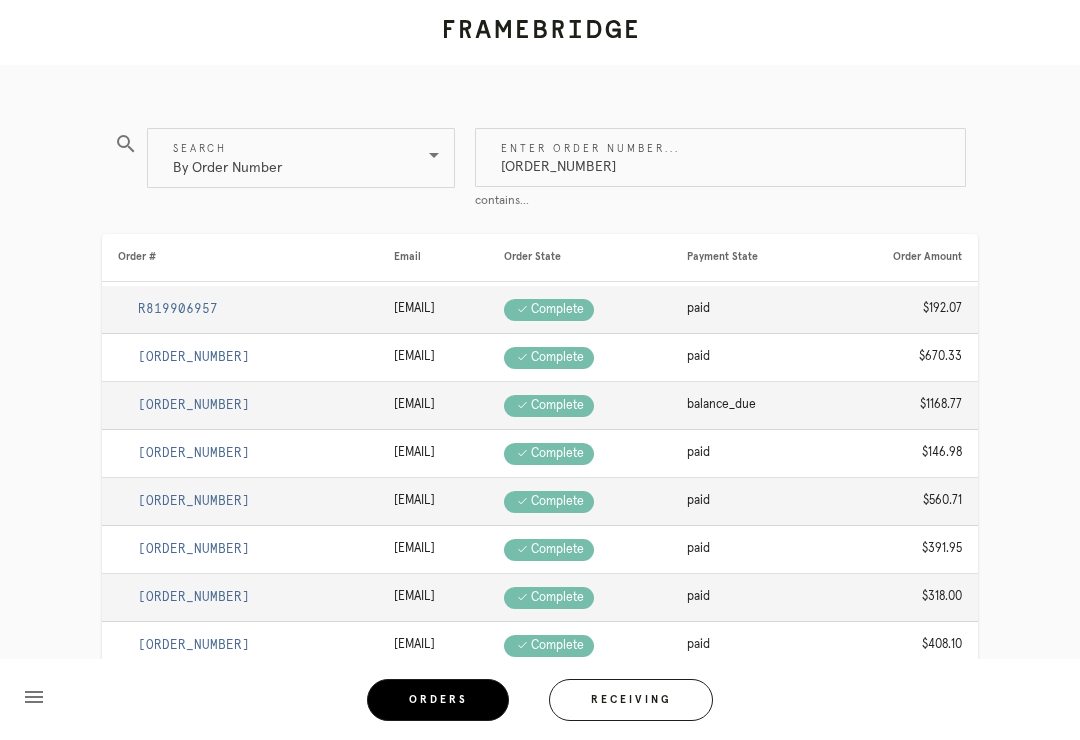 click on "Order Lookup
search Search By Order Number   Enter order number... M761727432 contains...   Order # Email Order State Payment State Order Amount
R819906957
nickisebastian@gmail.com
Check
.a {
fill: #1d2019;
}
complete
paid
$192.07
R867355804
jane.w.coulter@gmail.com
Check
.a {
fill: #1d2019;
}
complete
paid
$670.33
R040426491
johnnymwalsh@gmail.com
Check
.a {
fill: #1d2019;
}
complete
balance_due
$1168.77
R350165510
rc.considine@gmail.com
Check
.a {
fill: #1d2019;
}
complete
paid
$146.98
R637417427
marybangsnava@gmail.com
Check
.a {
fill: #1d2019;
}
complete" at bounding box center (540, 461) 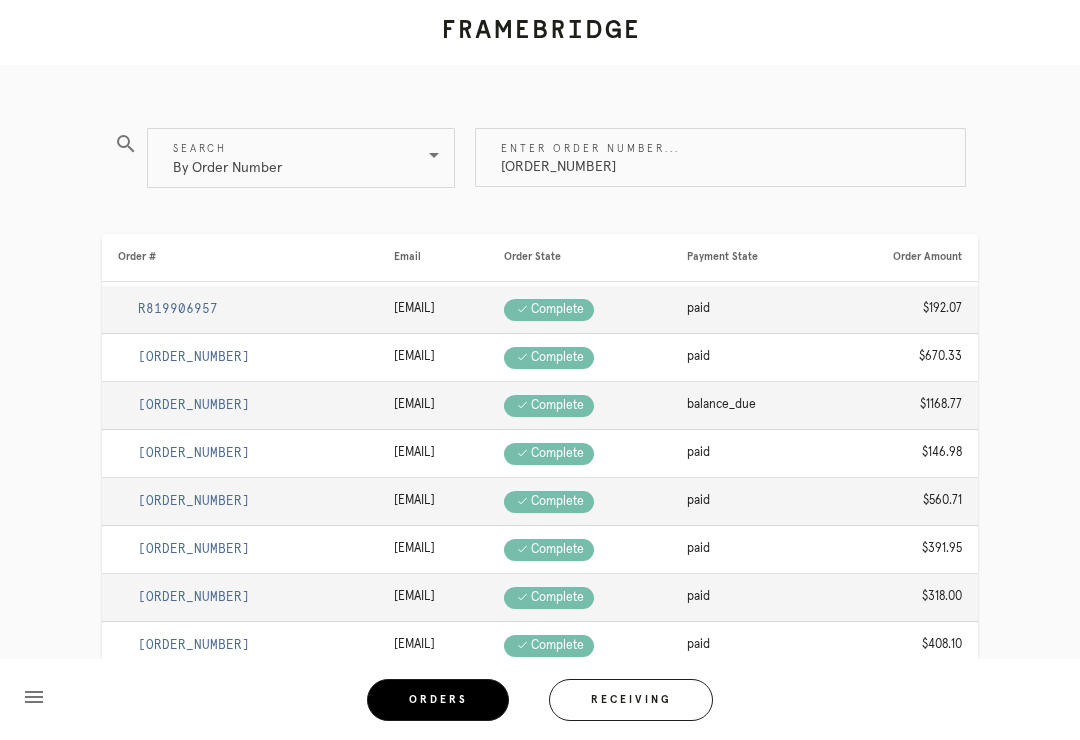 click on "M761727432" at bounding box center (720, 157) 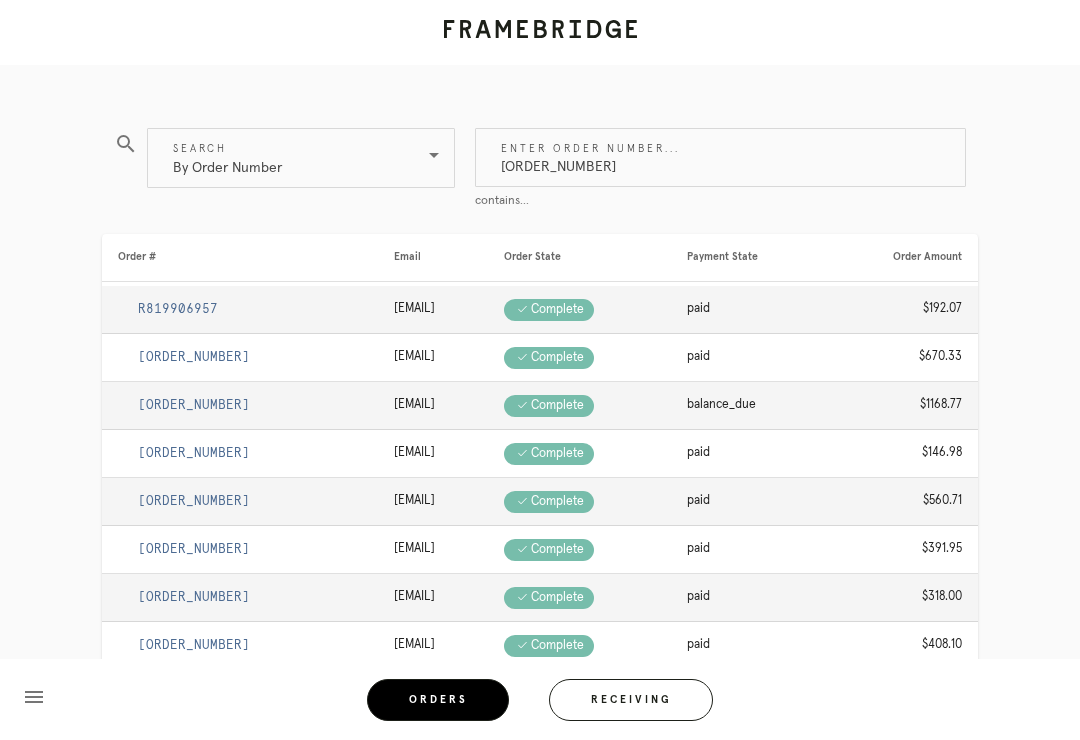 click on "M761727432" at bounding box center [720, 157] 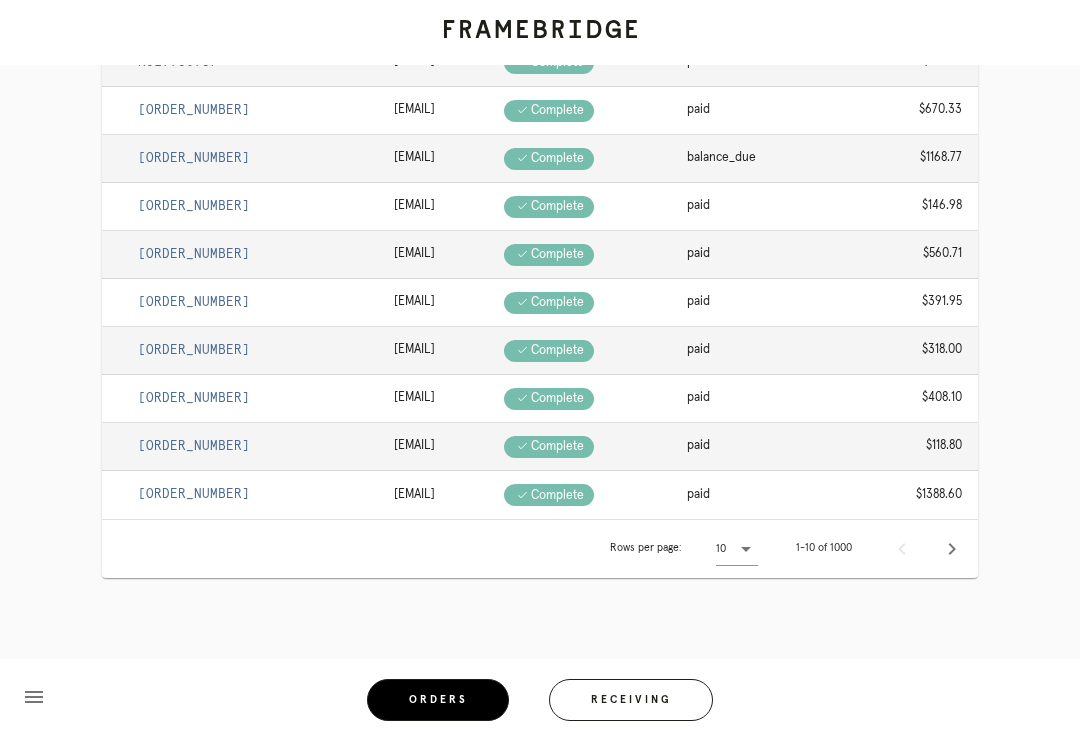 scroll, scrollTop: 31, scrollLeft: 0, axis: vertical 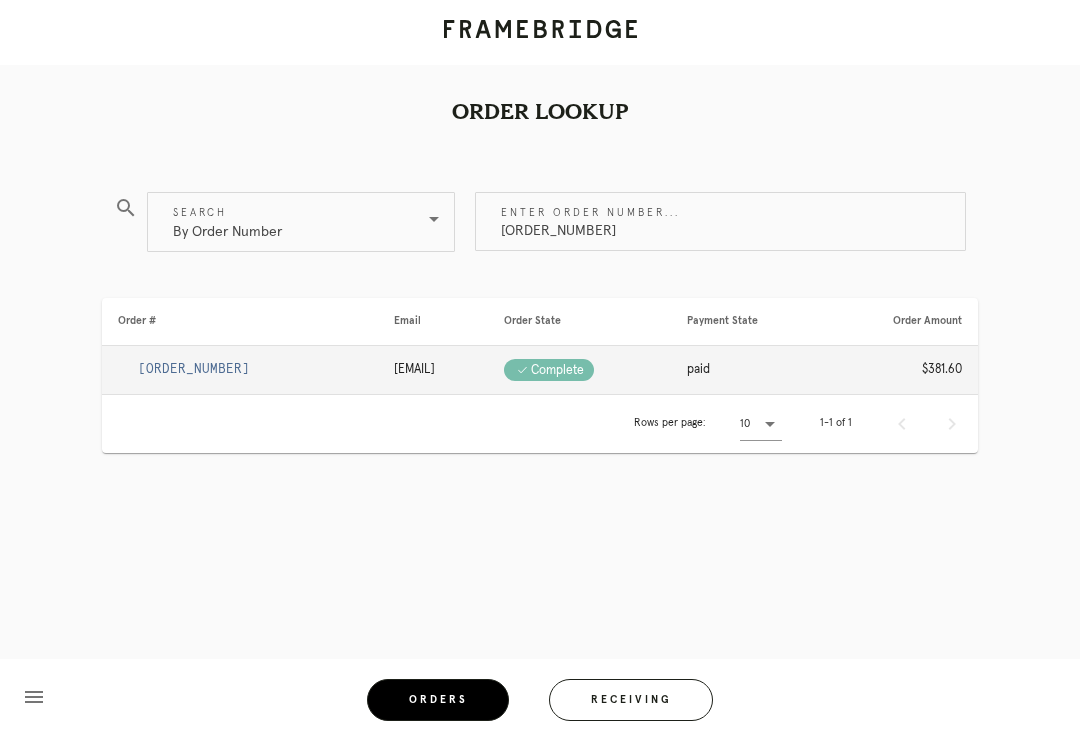 click on "R935721464" at bounding box center (194, 369) 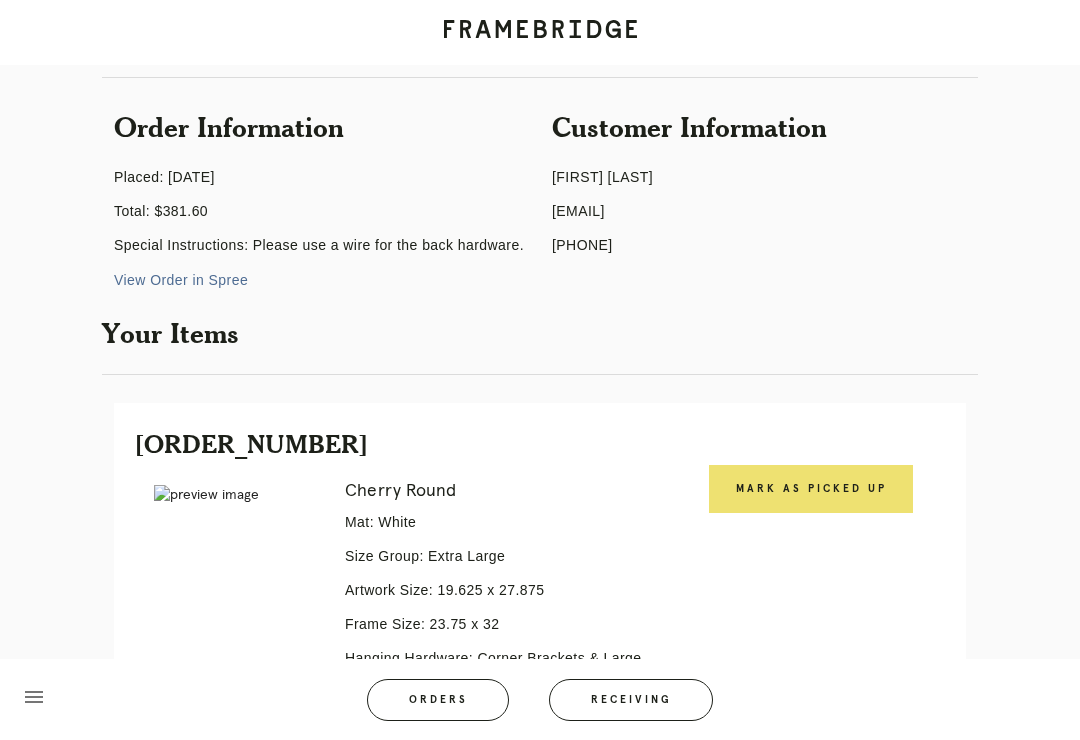 scroll, scrollTop: 296, scrollLeft: 0, axis: vertical 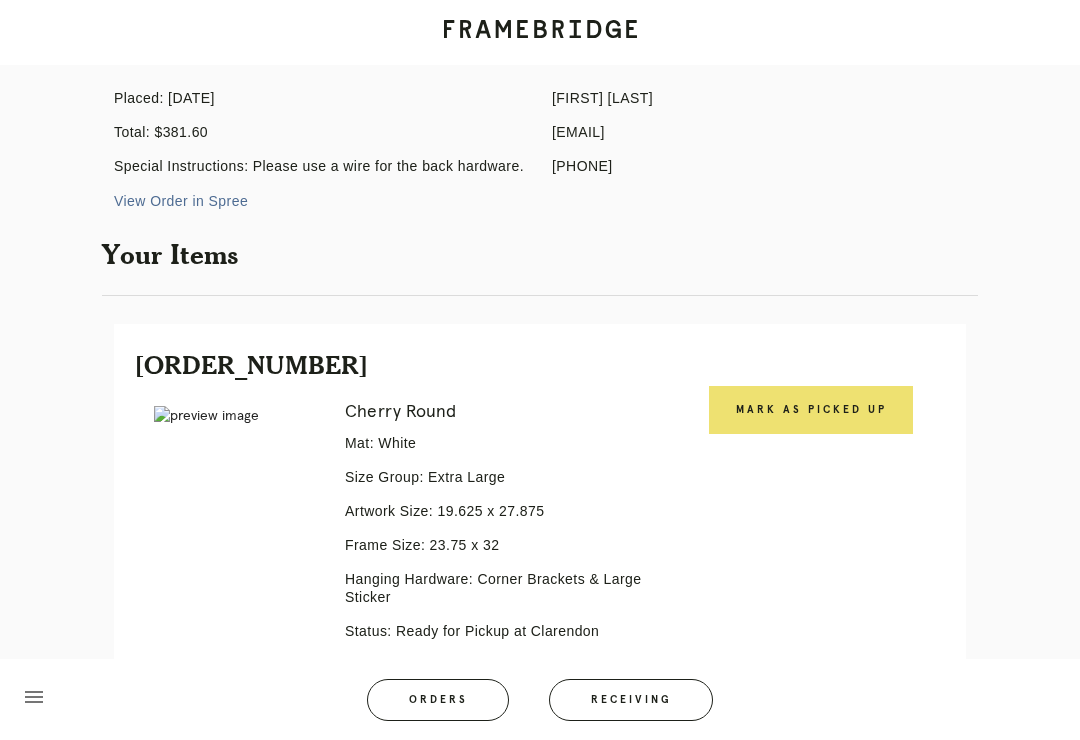 click on "Mark as Picked Up" at bounding box center [810, 609] 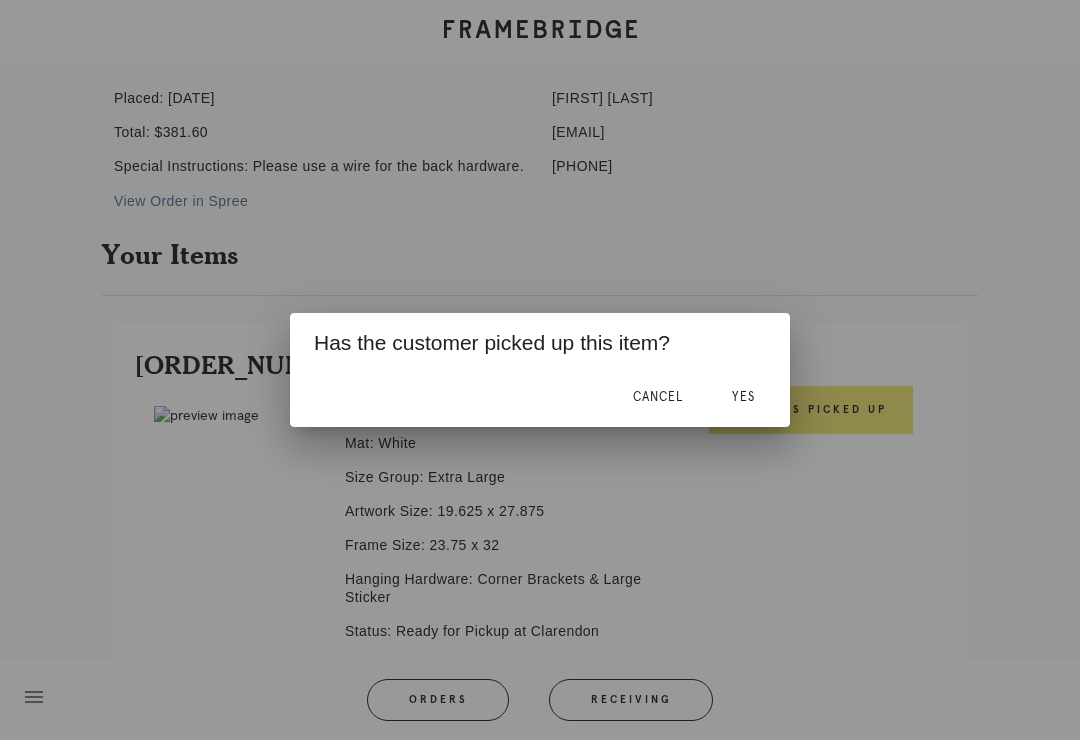 click on "Yes" at bounding box center [743, 397] 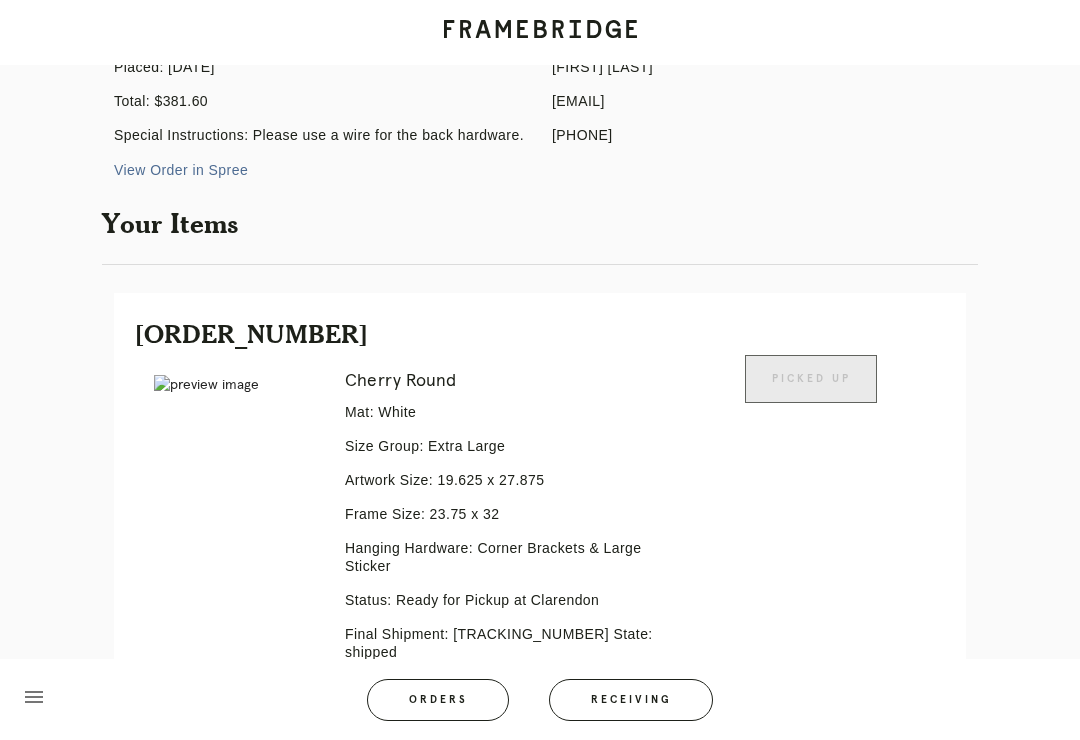 click on "Orders" at bounding box center [438, 700] 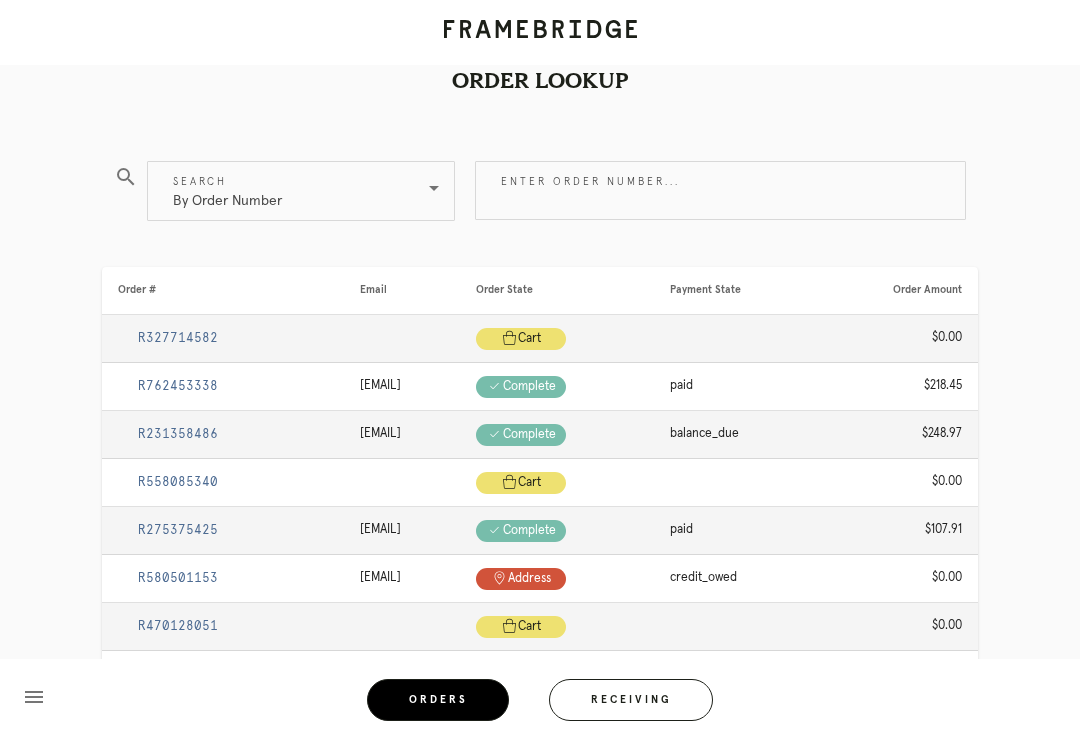 click on "Enter order number..." at bounding box center (720, 190) 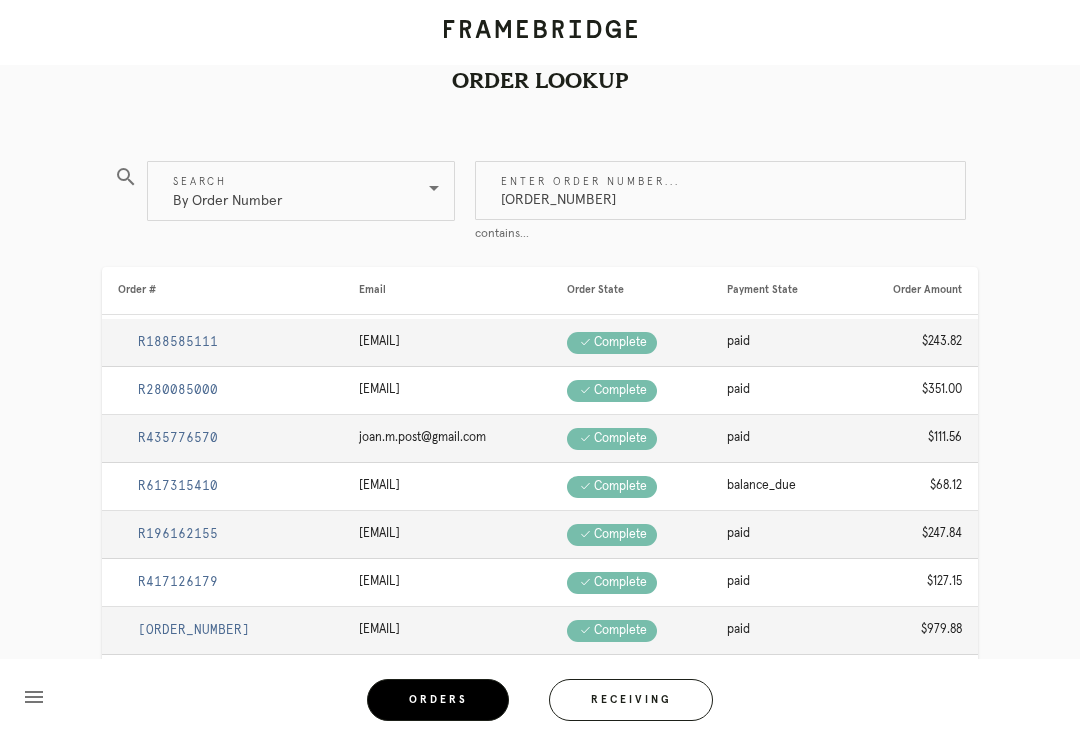 type on "M761730771" 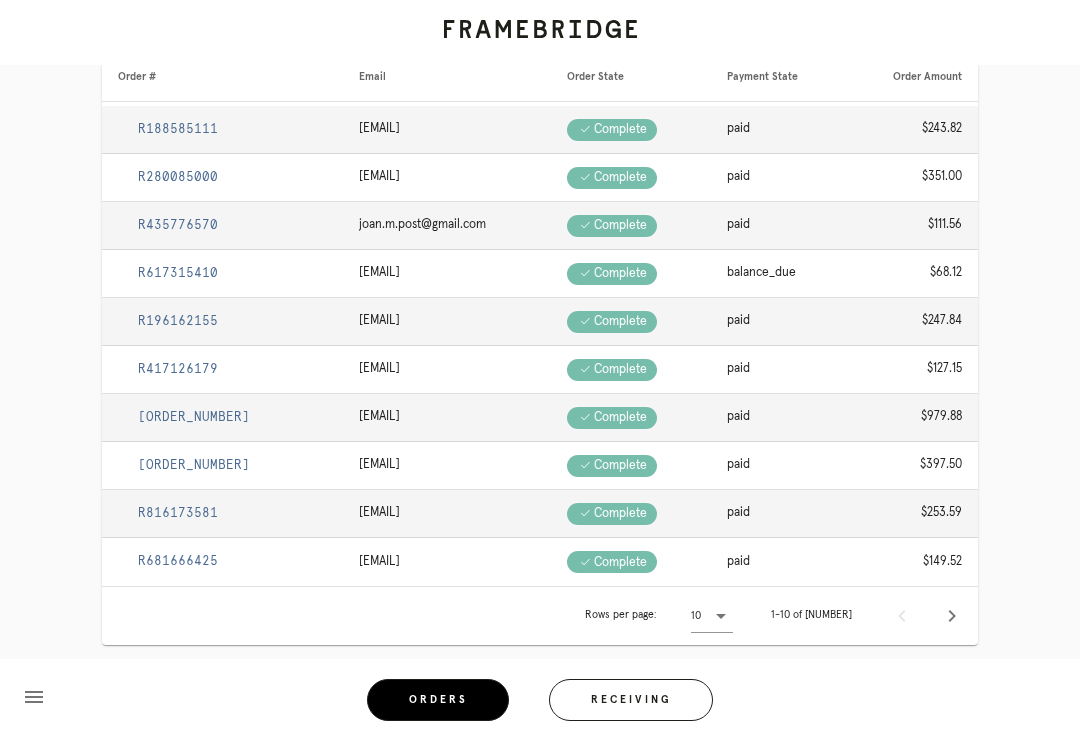 scroll, scrollTop: 243, scrollLeft: 0, axis: vertical 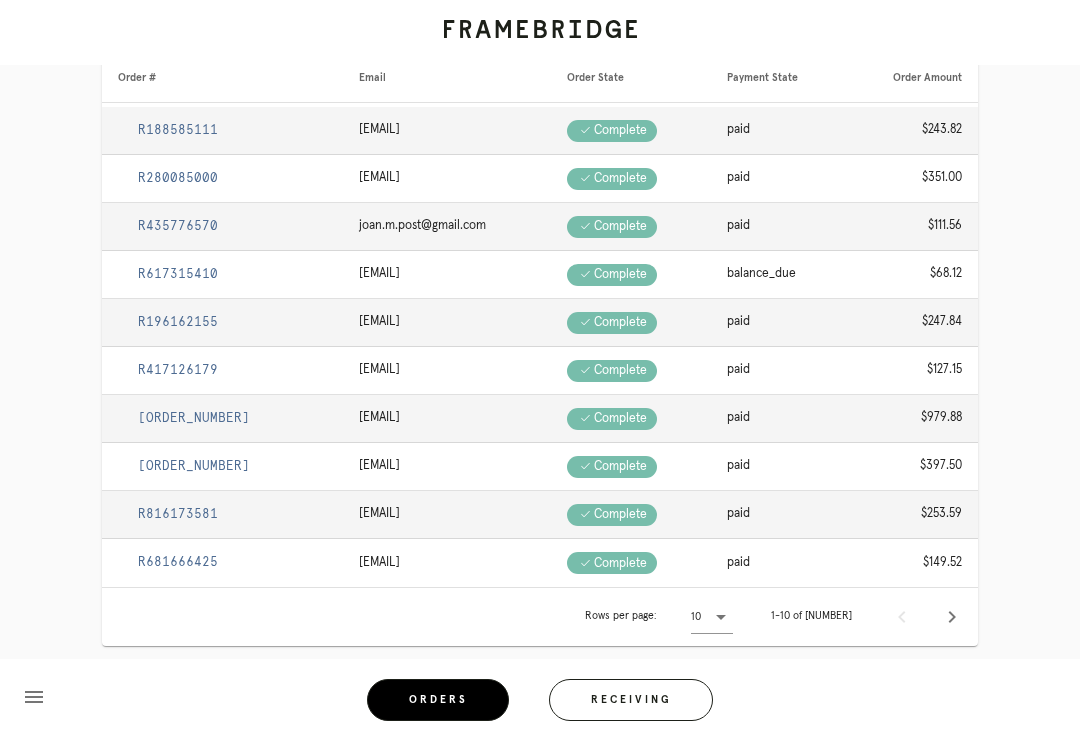 click on "Order Lookup
search Search By Order Number   Enter order number... M761730771   Order # Email Order State Payment State Order Amount
R188585111
bells2heartedale@gmail.com
Check
.a {
fill: #1d2019;
}
complete
paid
$243.82
R280085000
exl56@hotmail.com
Check
.a {
fill: #1d2019;
}
complete
paid
$351.00
R435776570
joan.m.post@gmail.com
Check
.a {
fill: #1d2019;
}
complete
paid
$111.56
R617315410
deanna.meyer@edwardjones.com
Check
.a {
fill: #1d2019;
}
complete
balance_due
$68.12
R196162155
joelszerlip@gmail.com
Check
.a {
fill: #1d2019;
}
complete
paid" at bounding box center [540, 282] 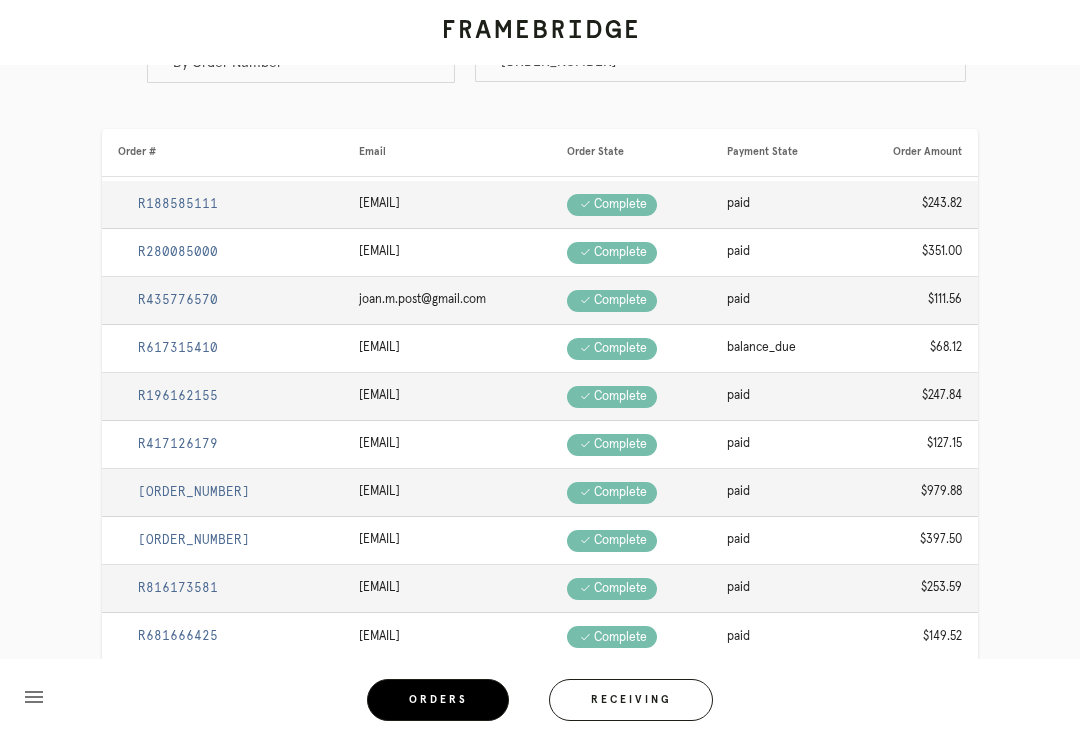 scroll, scrollTop: 0, scrollLeft: 0, axis: both 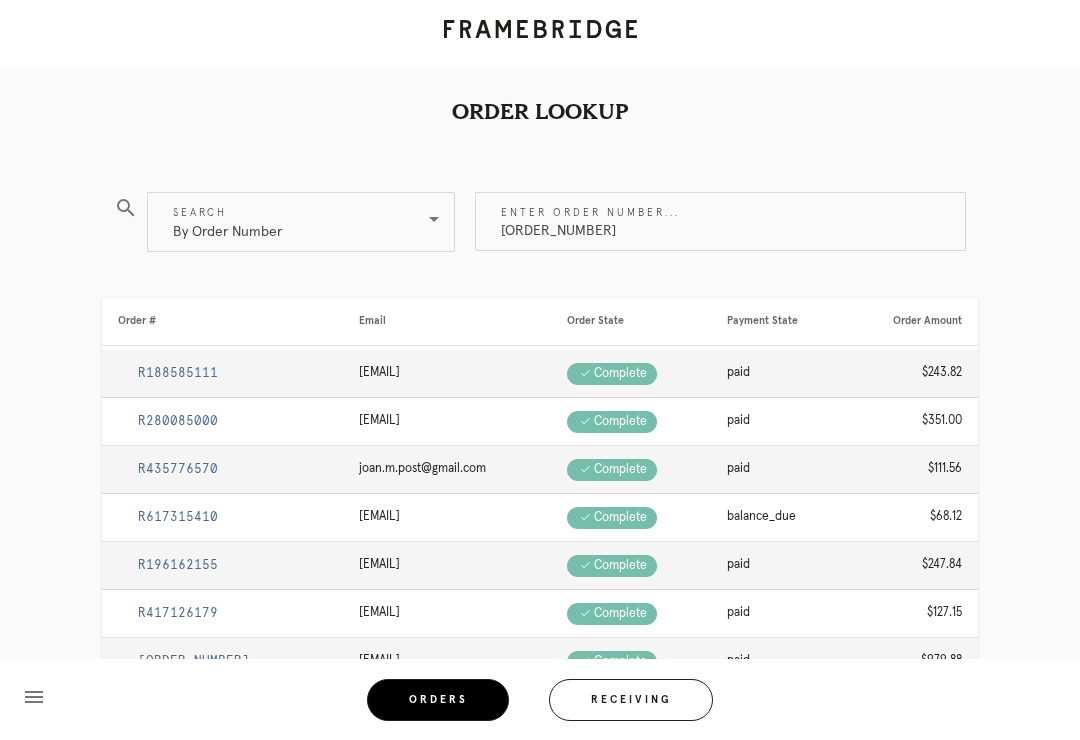 click on "M761730771" at bounding box center (720, 221) 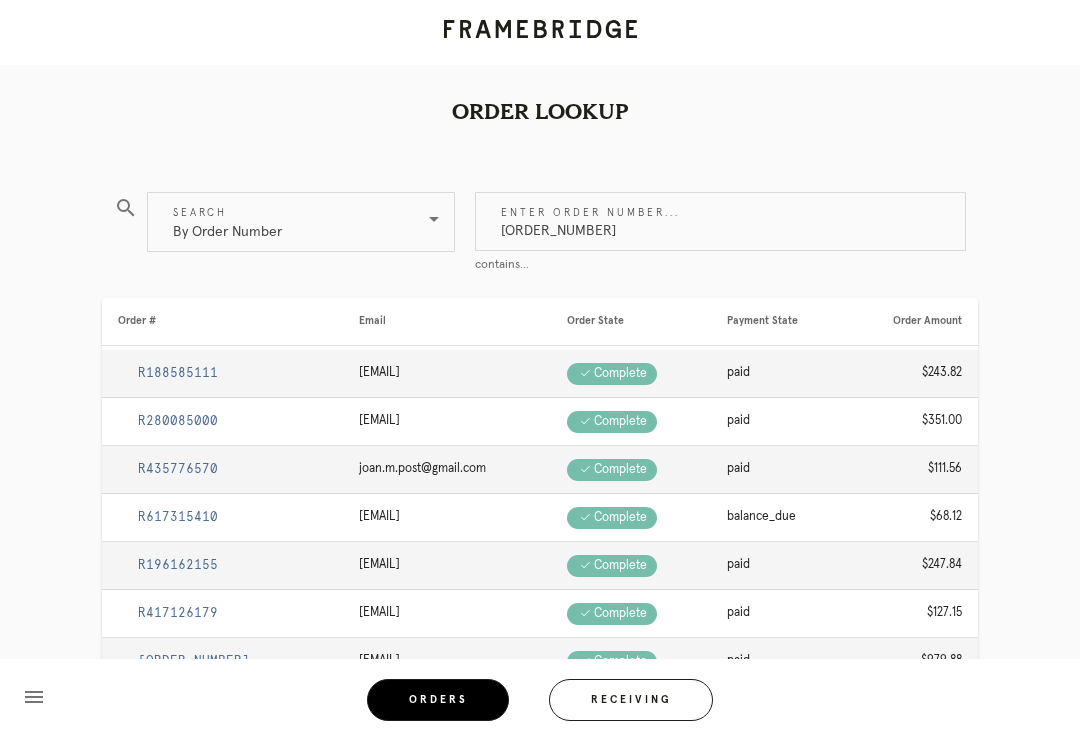 click on "Order Lookup
search Search By Order Number   Enter order number... M761730771 contains...   Order # Email Order State Payment State Order Amount
R188585111
bells2heartedale@gmail.com
Check
.a {
fill: #1d2019;
}
complete
paid
$243.82
R280085000
exl56@hotmail.com
Check
.a {
fill: #1d2019;
}
complete
paid
$351.00
R435776570
joan.m.post@gmail.com
Check
.a {
fill: #1d2019;
}
complete
paid
$111.56
R617315410
deanna.meyer@edwardjones.com
Check
.a {
fill: #1d2019;
}
complete
balance_due
$68.12
R196162155
joelszerlip@gmail.com
Check
.a {
fill: #1d2019;
}
complete
paid" at bounding box center [540, 525] 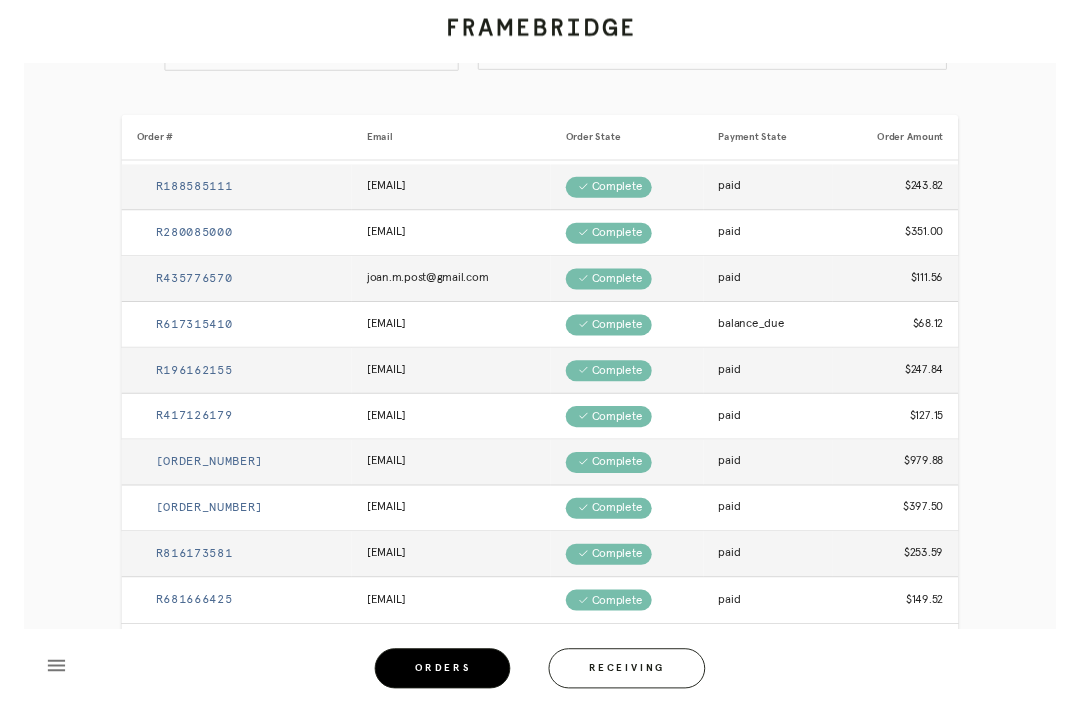 scroll, scrollTop: 0, scrollLeft: 0, axis: both 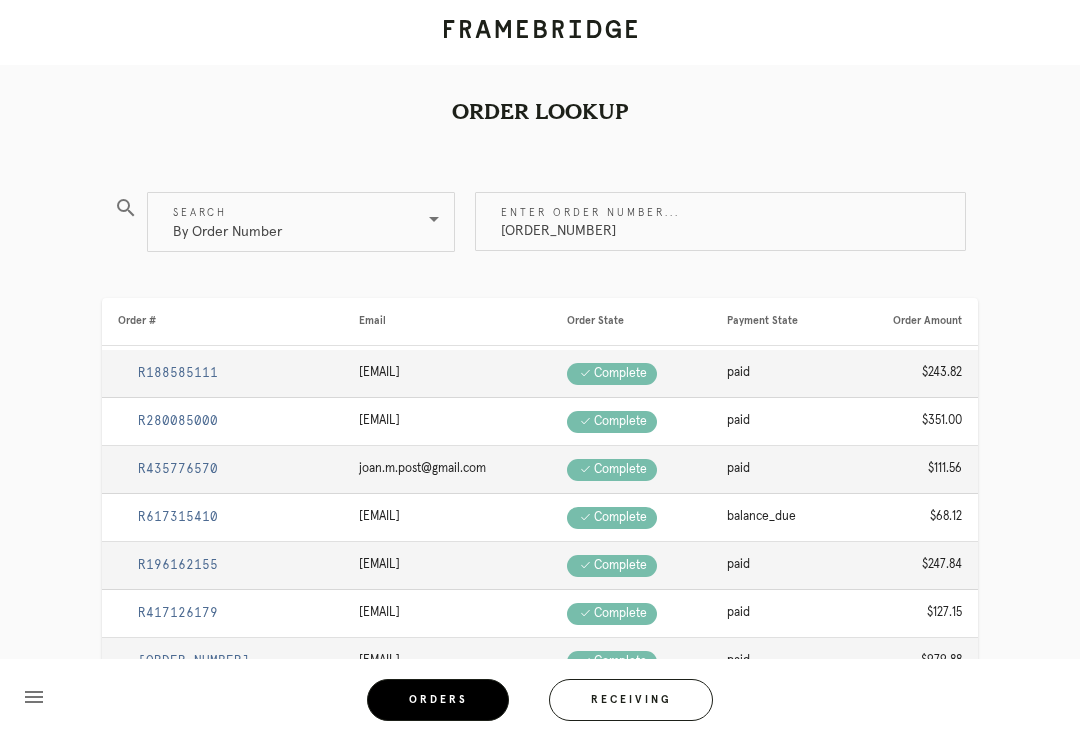 click on "M761730771" at bounding box center (720, 221) 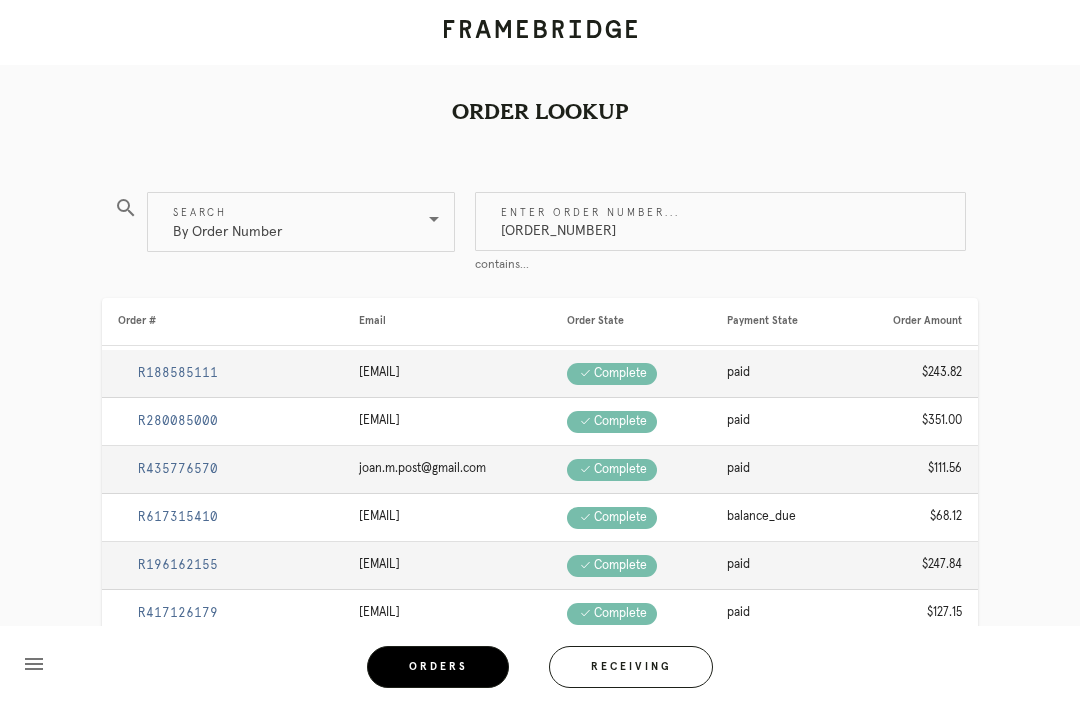 click on "M761730771" at bounding box center [720, 221] 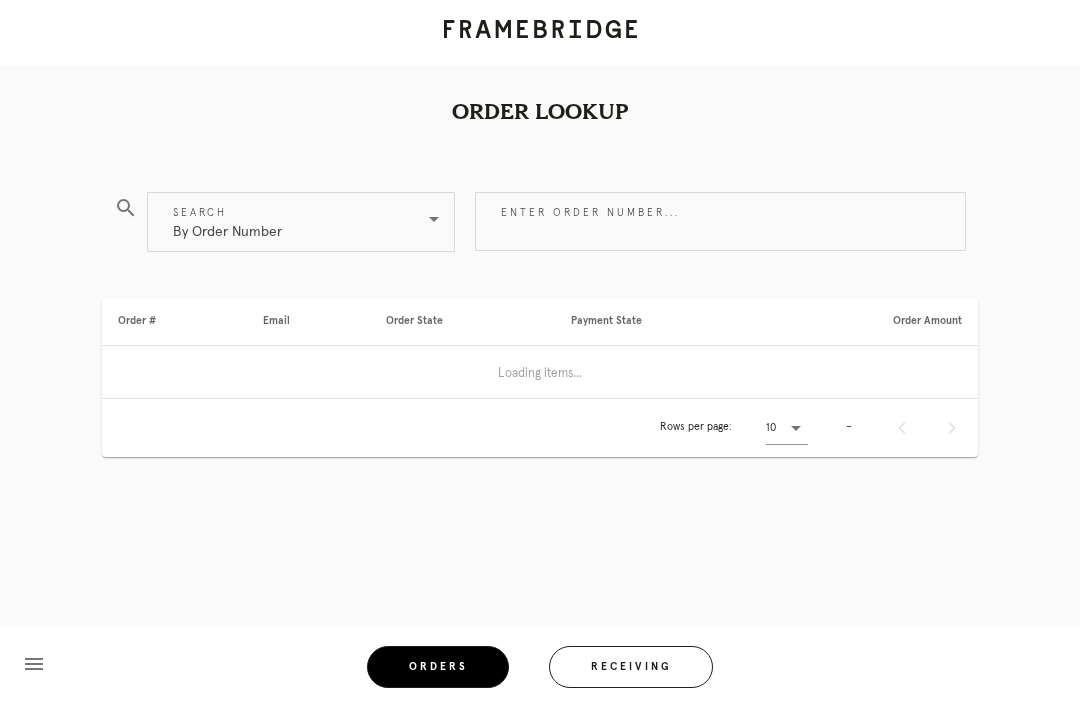 scroll, scrollTop: 0, scrollLeft: 0, axis: both 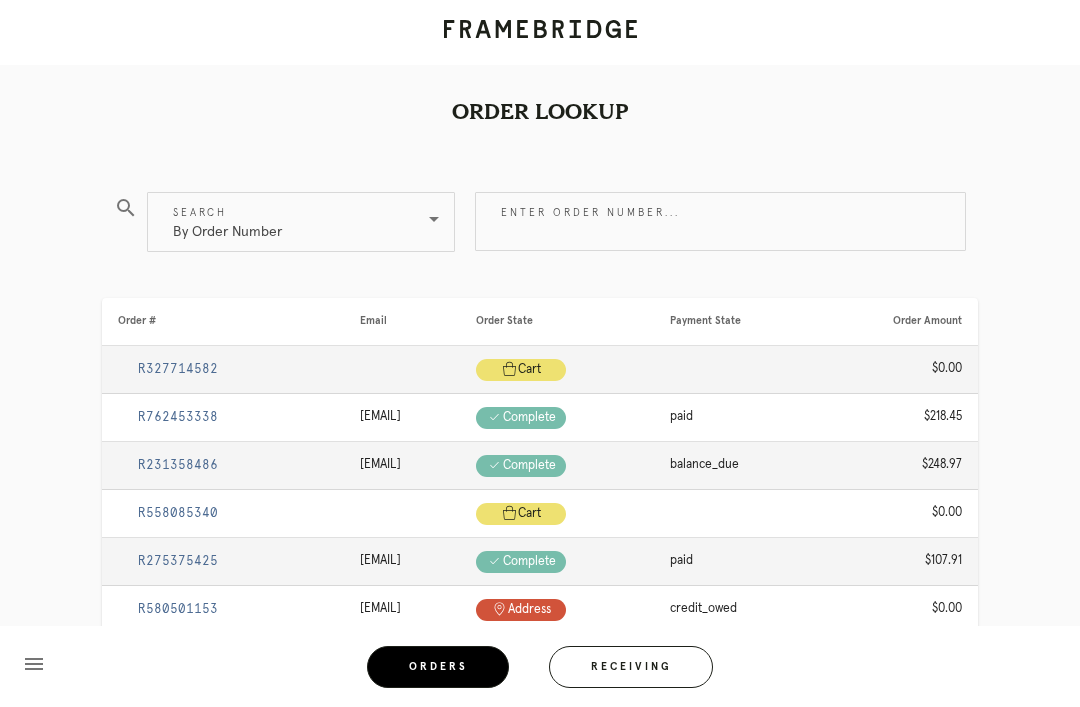 click on "Enter order number..." at bounding box center (720, 221) 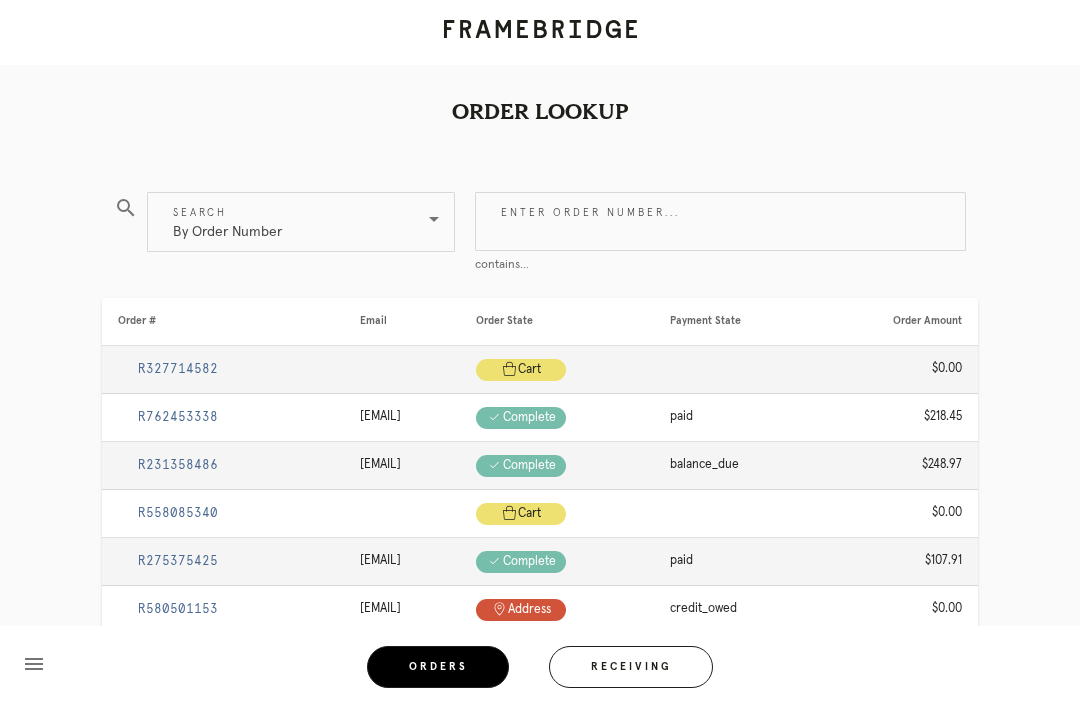 paste on "M761730771" 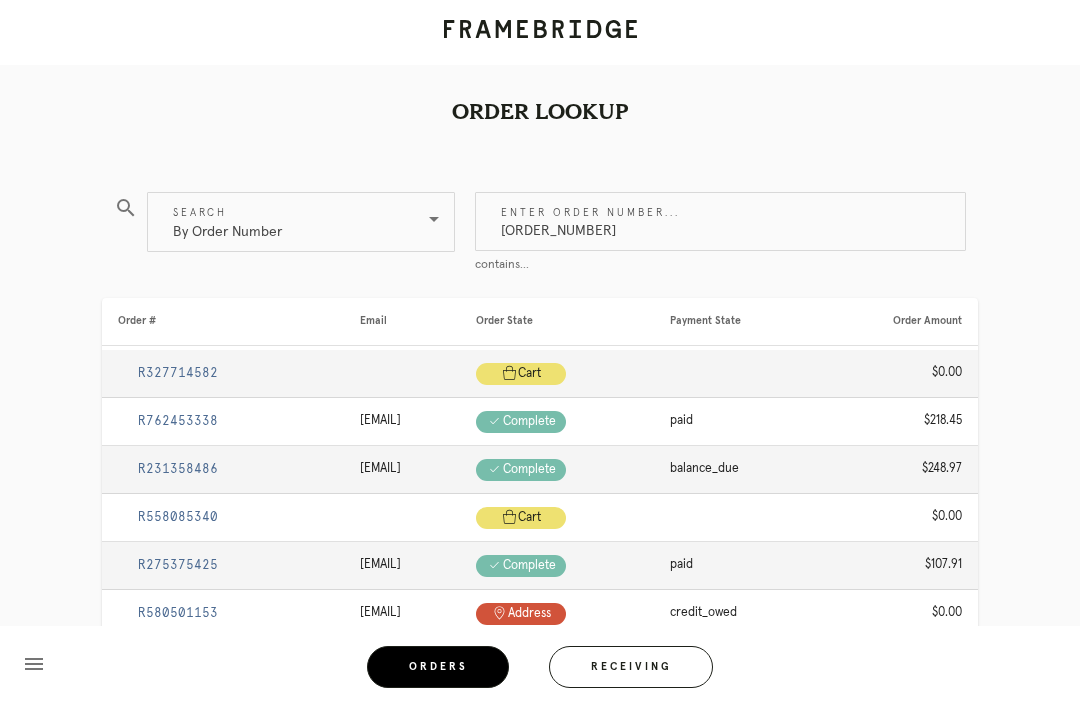 click on "M761730771" at bounding box center [720, 221] 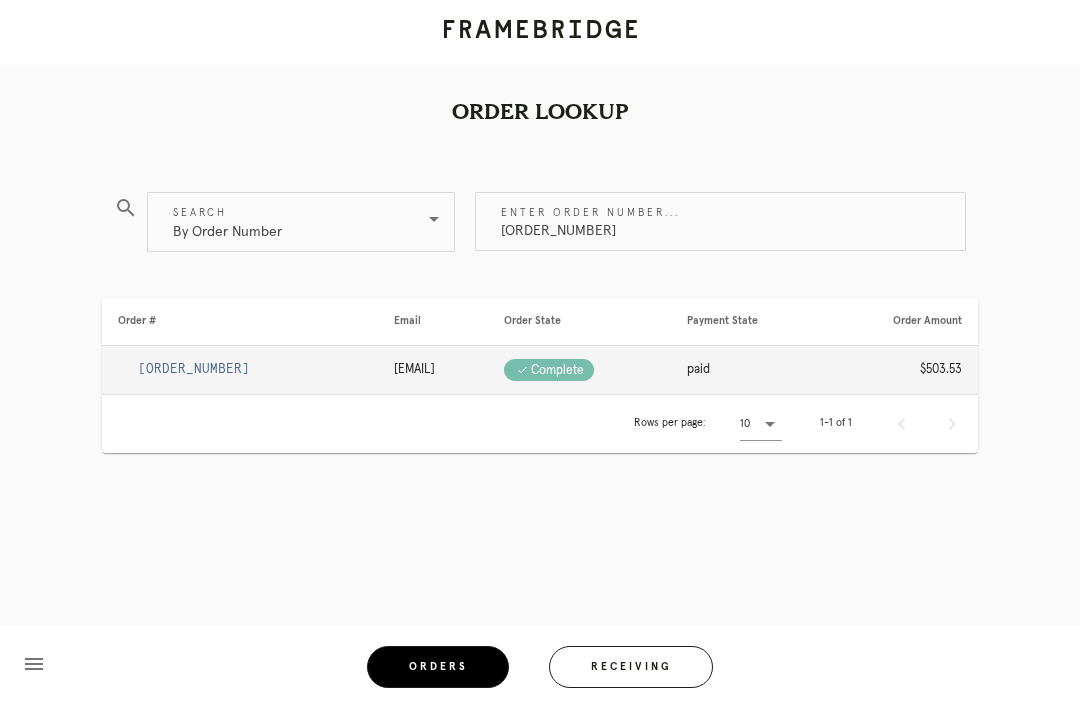 click on "R924062707" at bounding box center [194, 369] 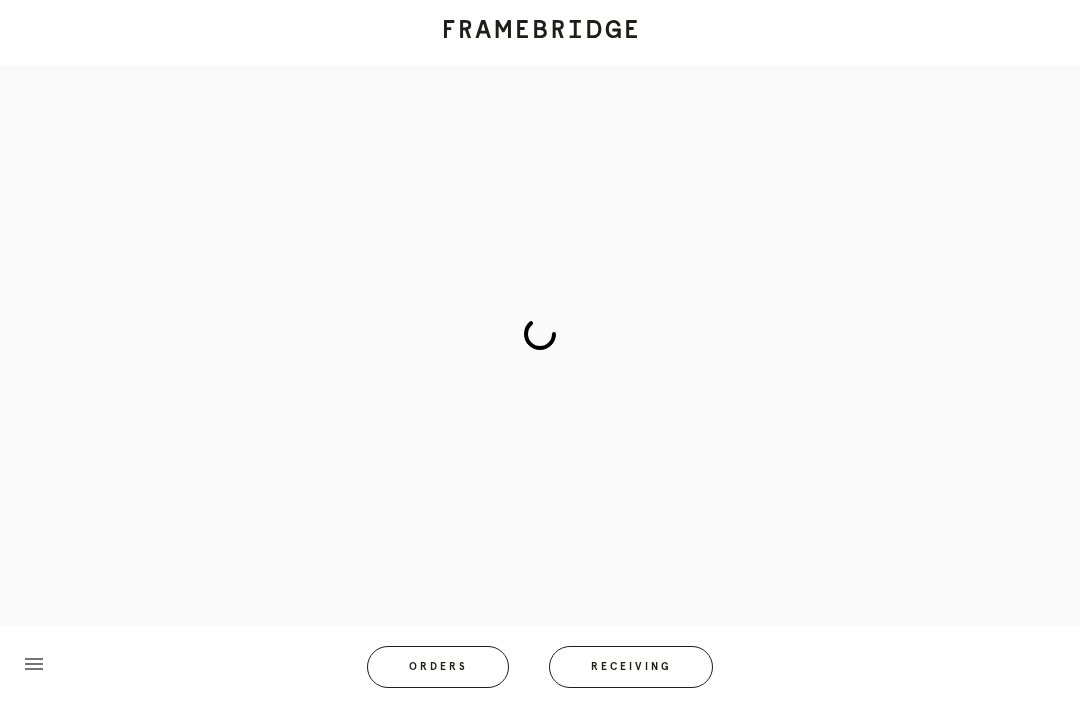 click at bounding box center [540, 334] 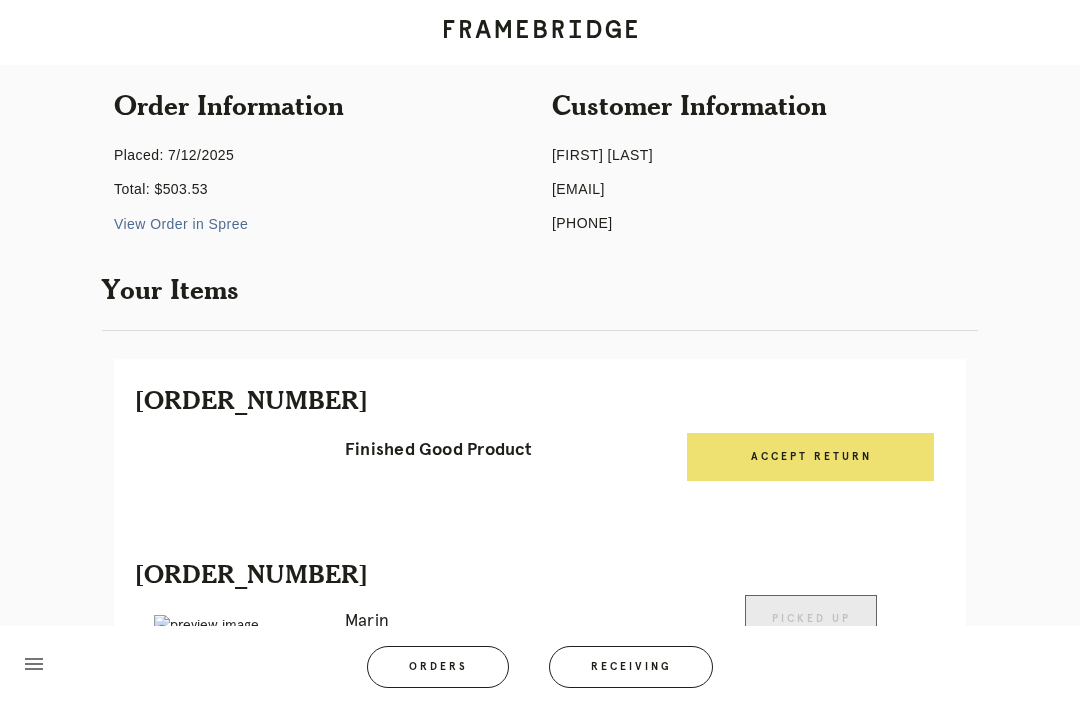 scroll, scrollTop: 0, scrollLeft: 0, axis: both 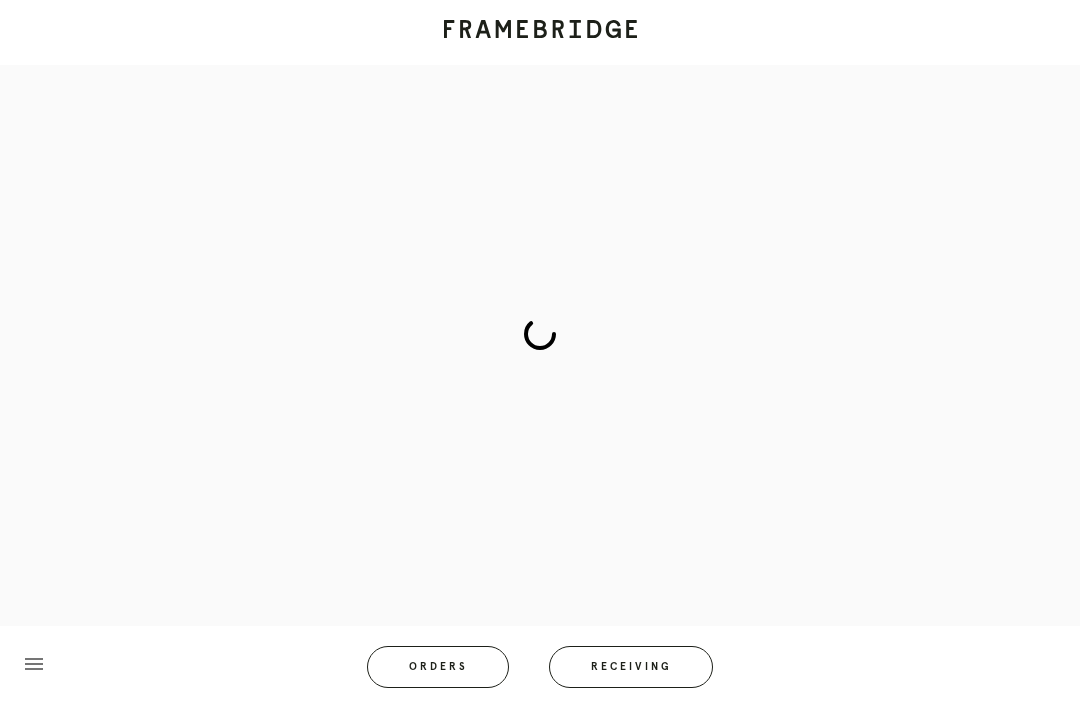 click on "Orders" at bounding box center [438, 667] 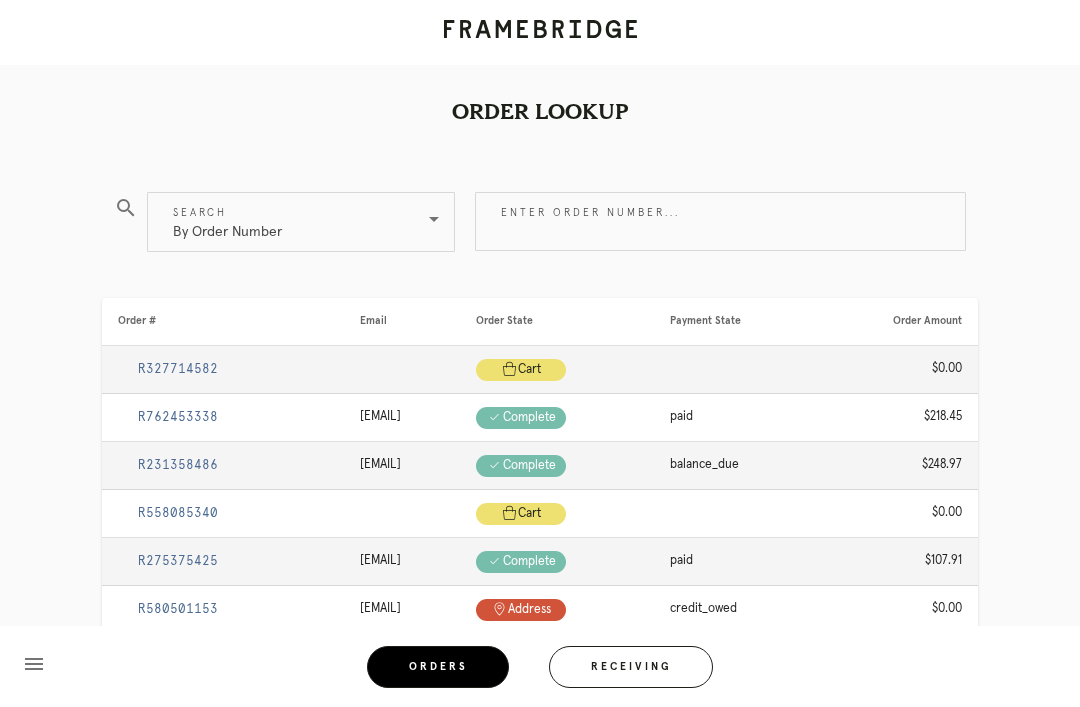 click on "Enter order number..." at bounding box center (720, 221) 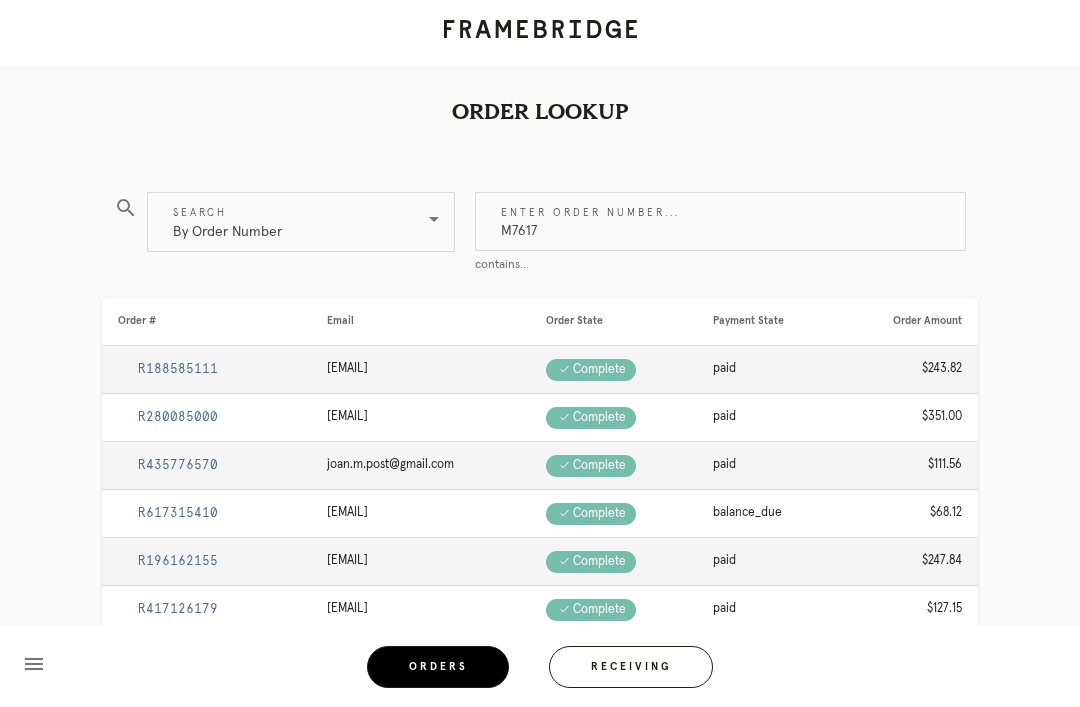 type on "M7617" 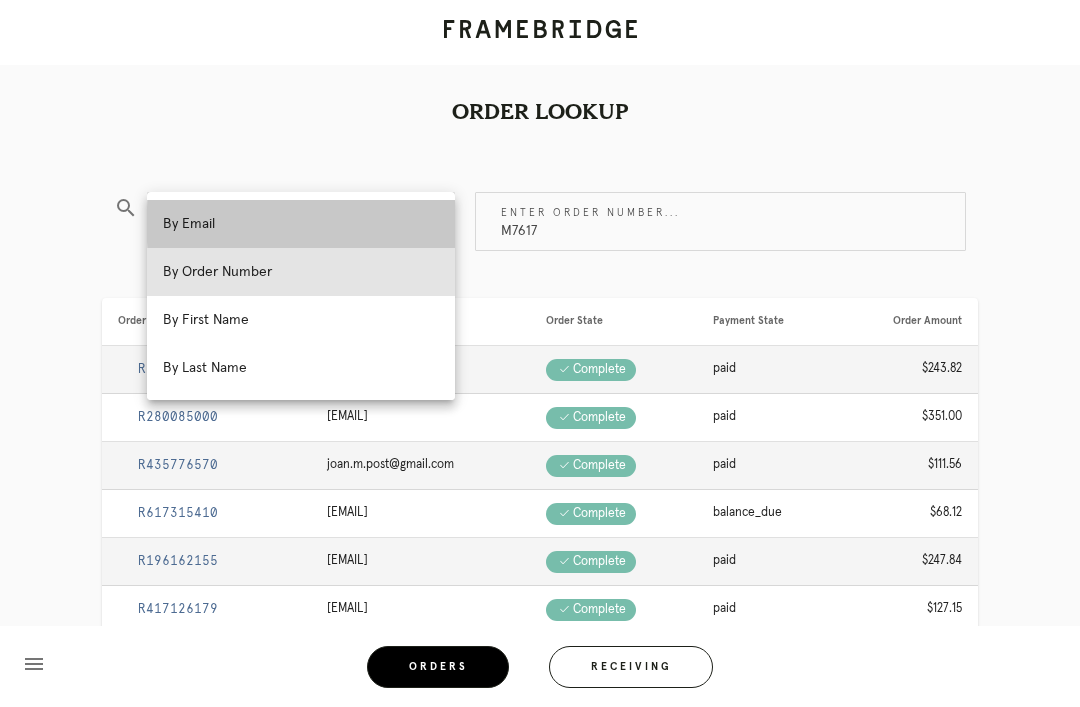 click on "By Email" at bounding box center (301, 224) 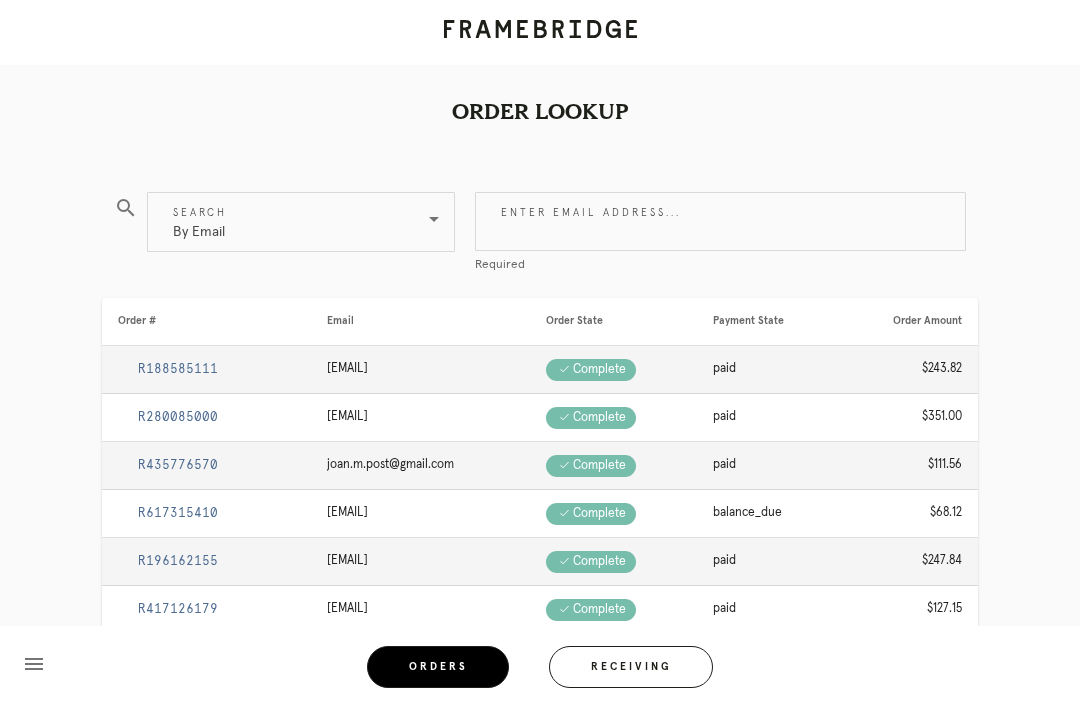 click on "Enter email address..." at bounding box center [720, 221] 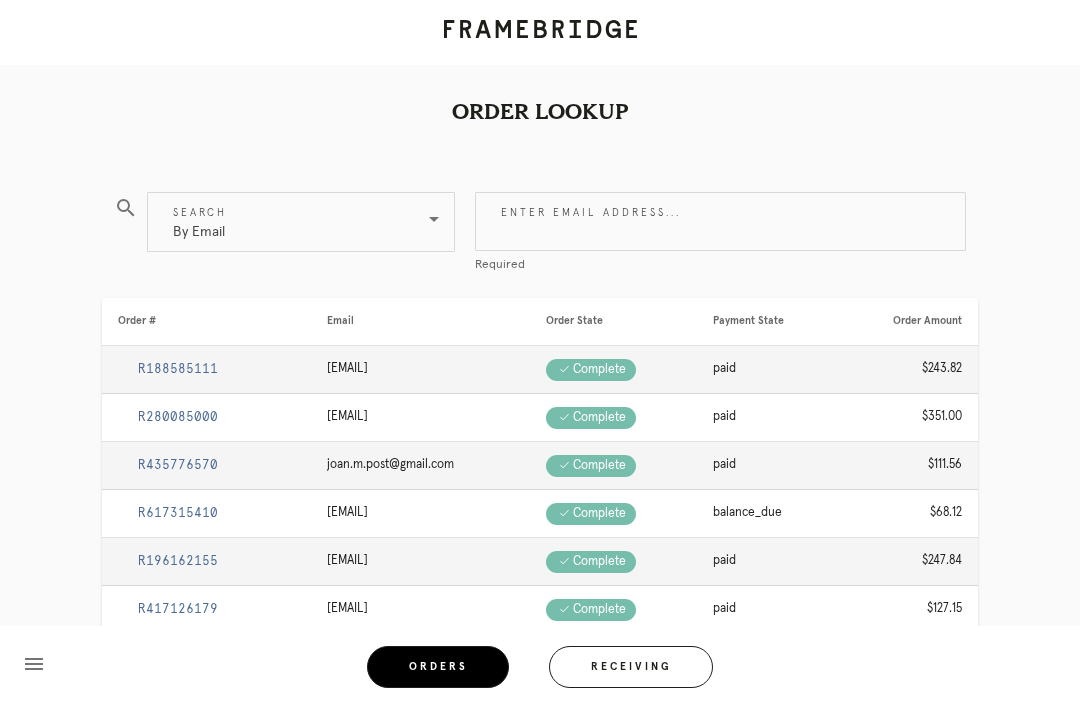 click on "By Email" at bounding box center (199, 222) 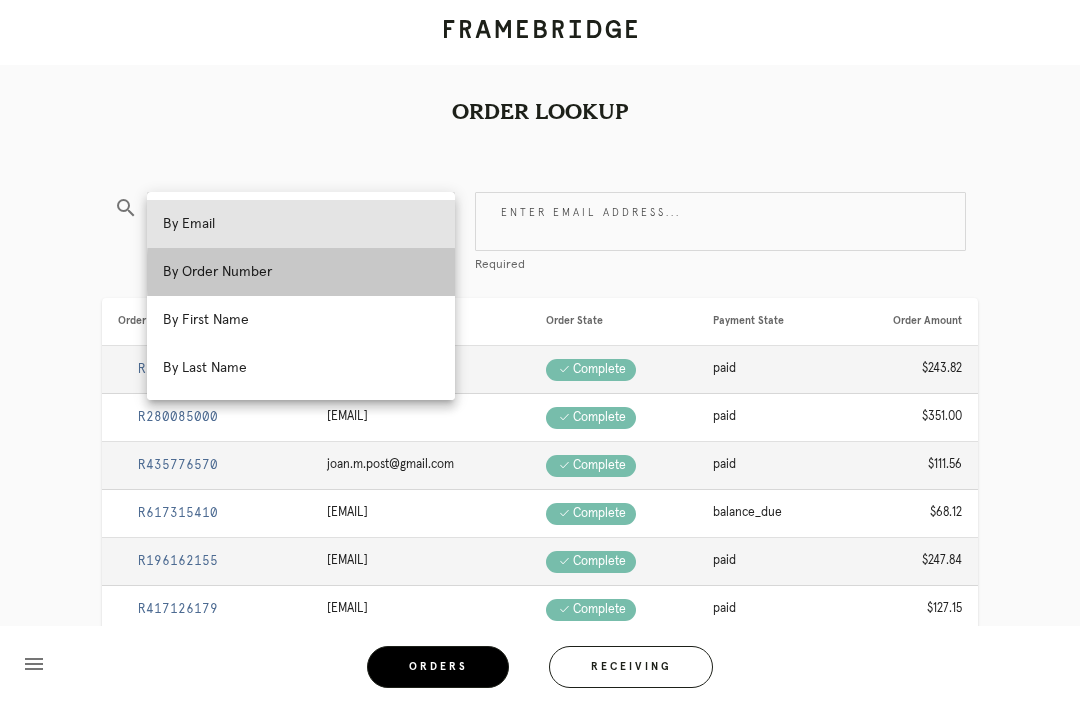 click on "By Order Number" at bounding box center (301, 272) 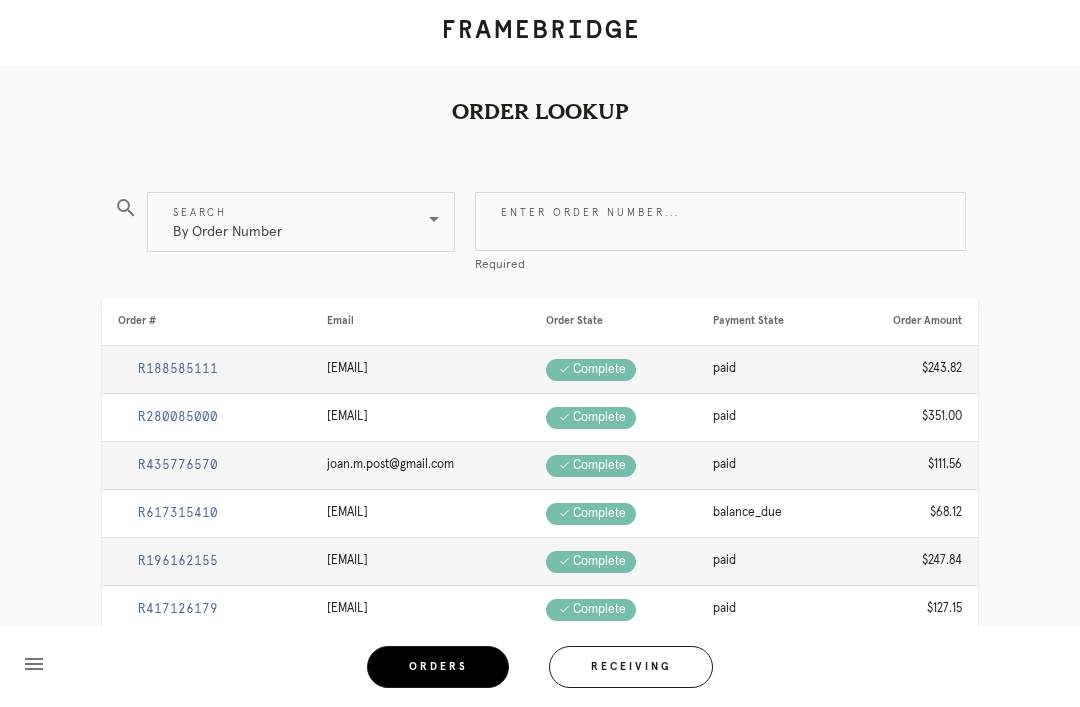 click on "Enter order number..." at bounding box center (720, 221) 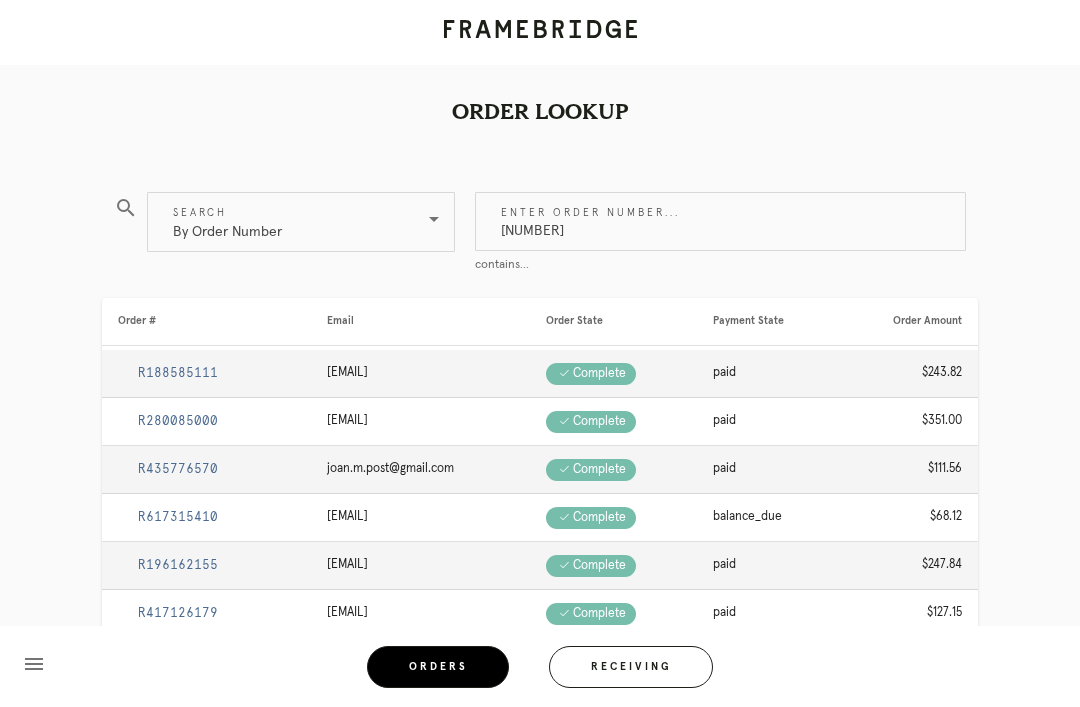 type on "M761737952" 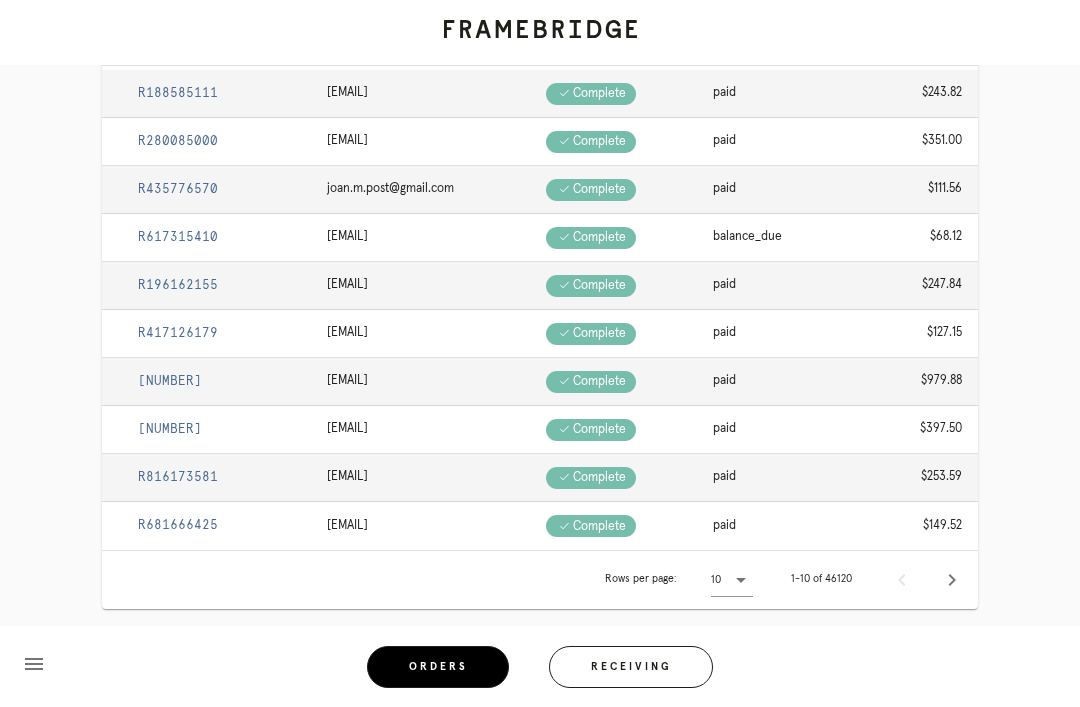 scroll, scrollTop: 0, scrollLeft: 0, axis: both 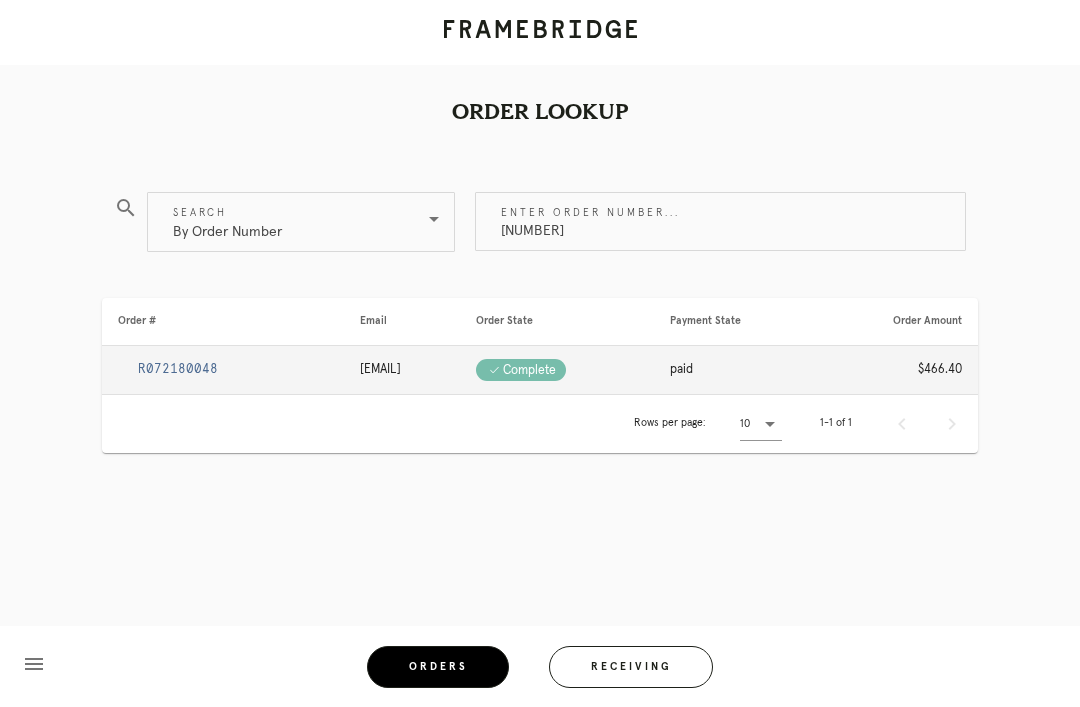click on "R072180048" at bounding box center [178, 369] 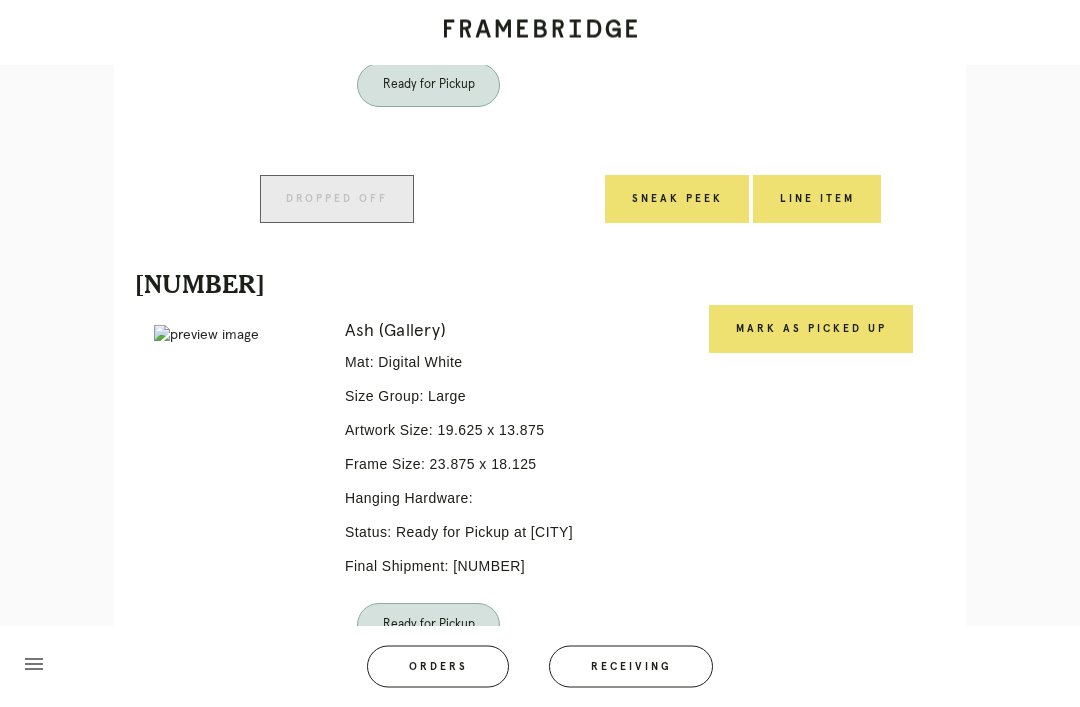 scroll, scrollTop: 836, scrollLeft: 0, axis: vertical 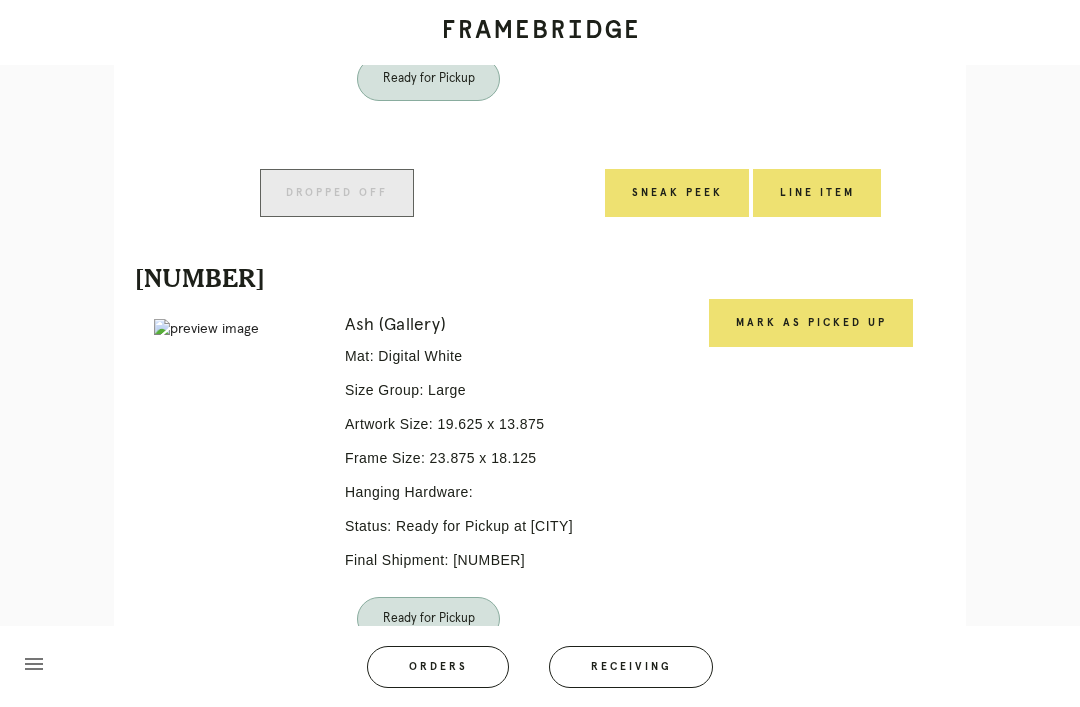 click on "Mark as Picked Up" at bounding box center [811, 323] 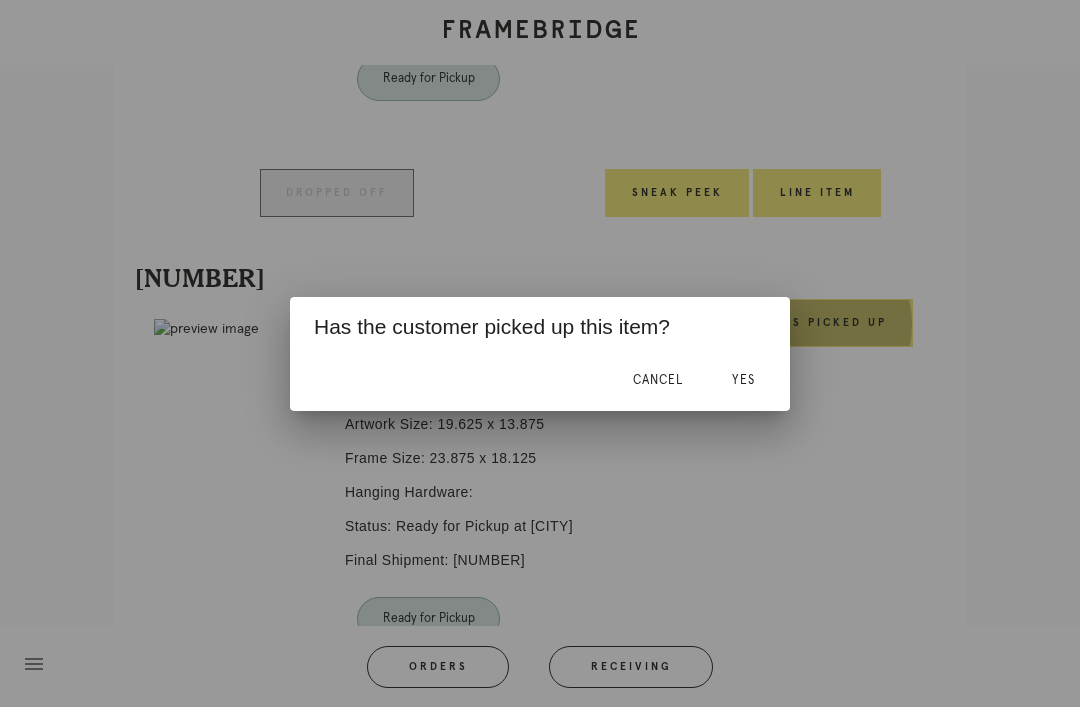 click on "Yes" at bounding box center [743, 380] 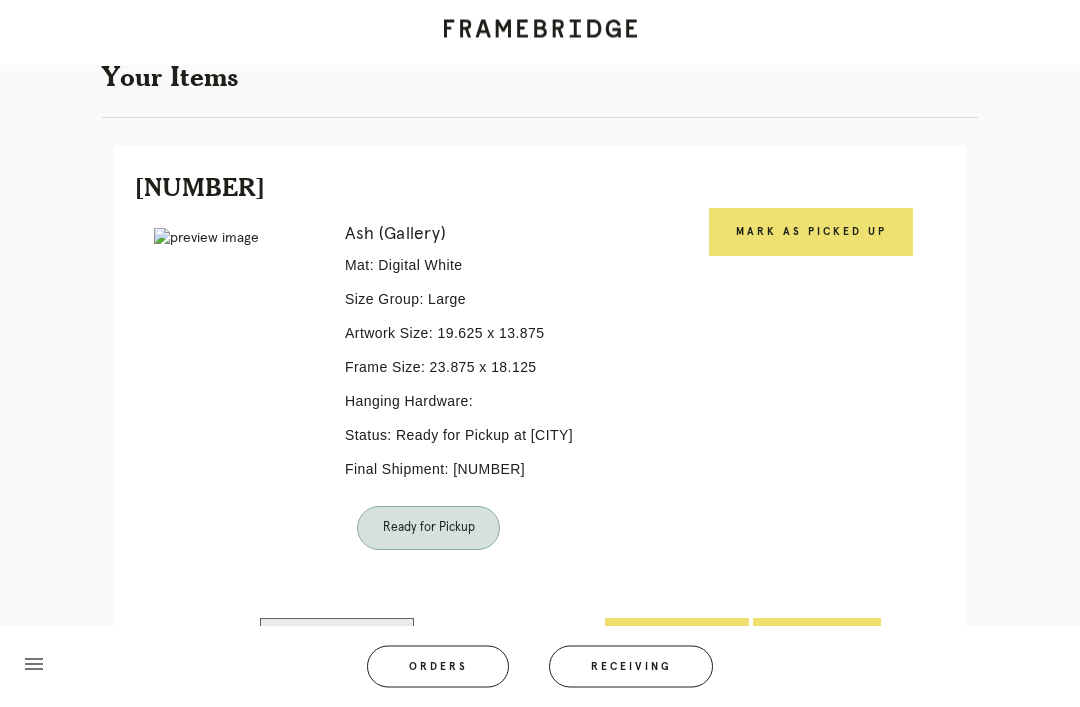 click on "Mark as Picked Up" at bounding box center (811, 233) 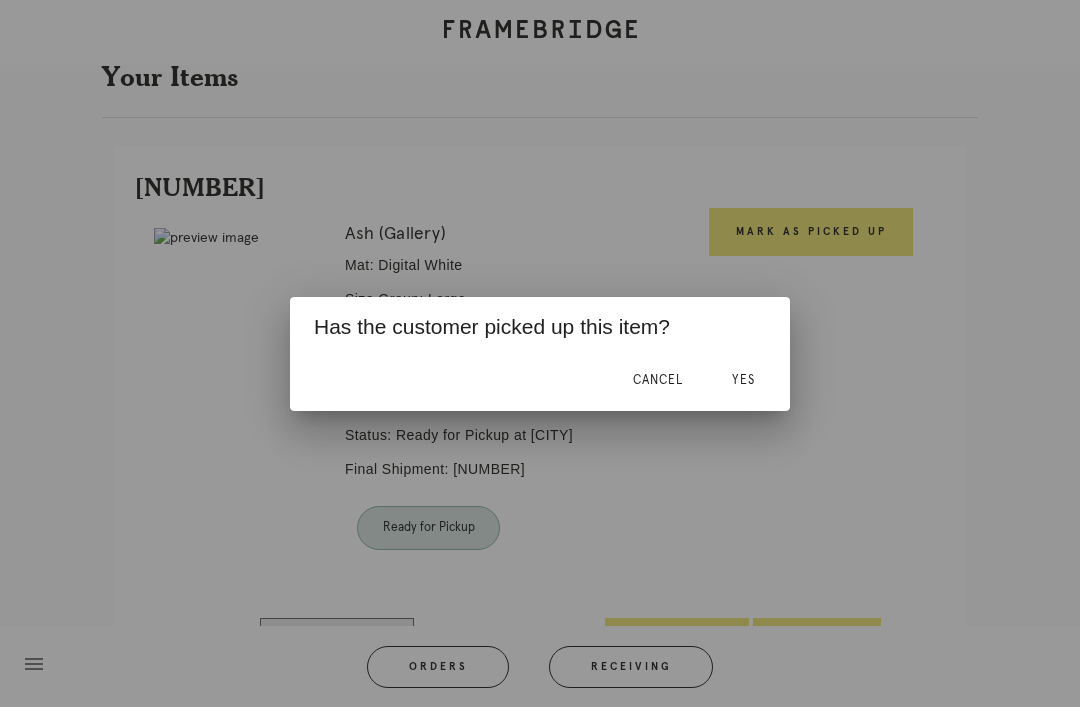 click on "Yes" at bounding box center [743, 380] 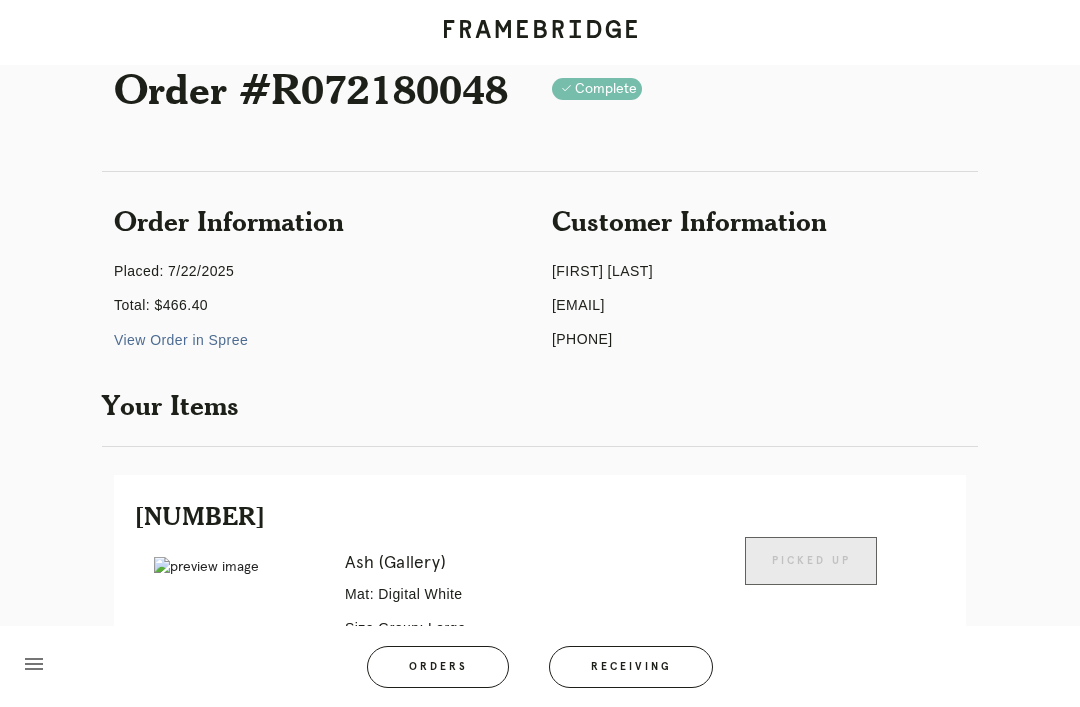 scroll, scrollTop: 0, scrollLeft: 0, axis: both 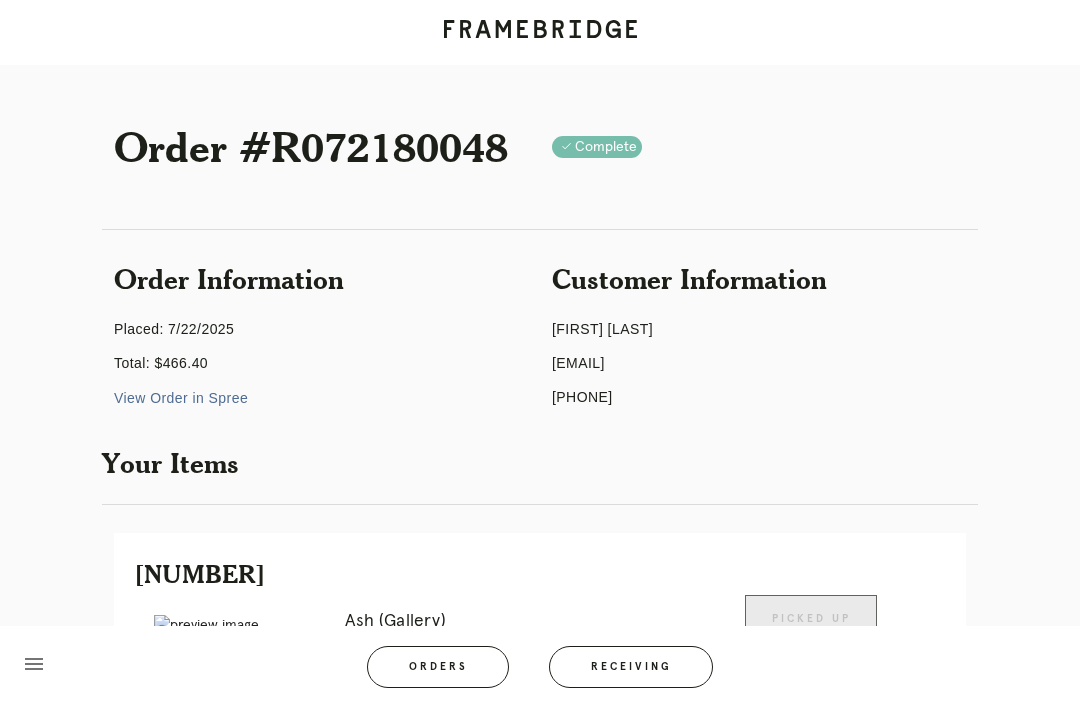 click on "Orders" at bounding box center (438, 667) 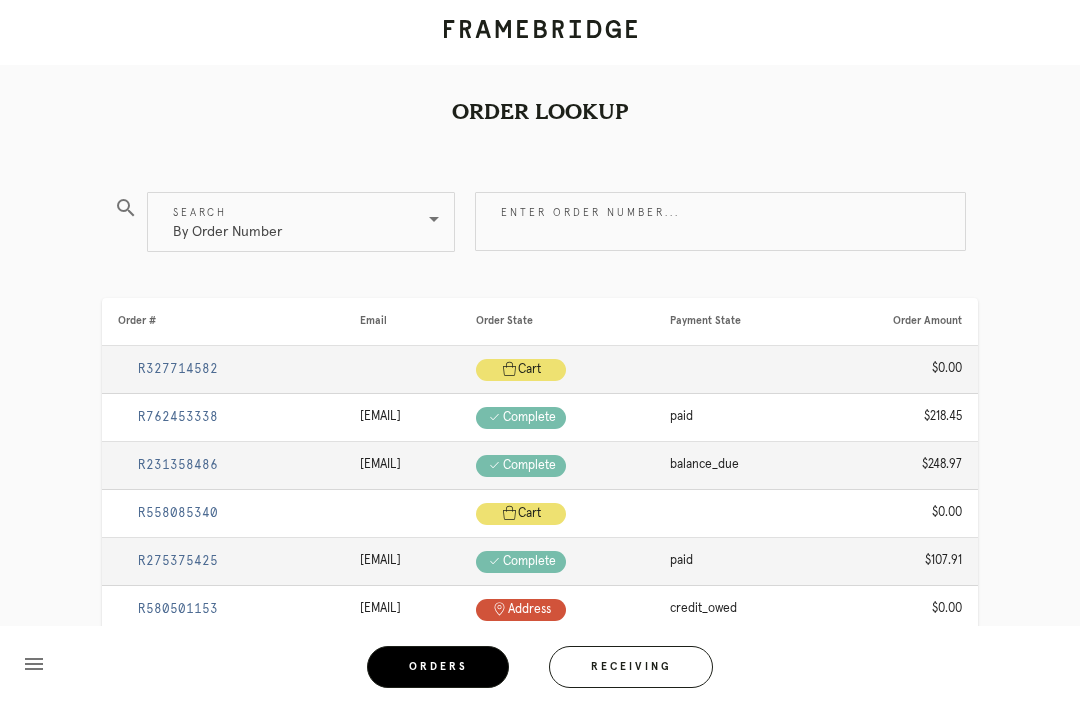 click on "Enter order number..." at bounding box center [720, 221] 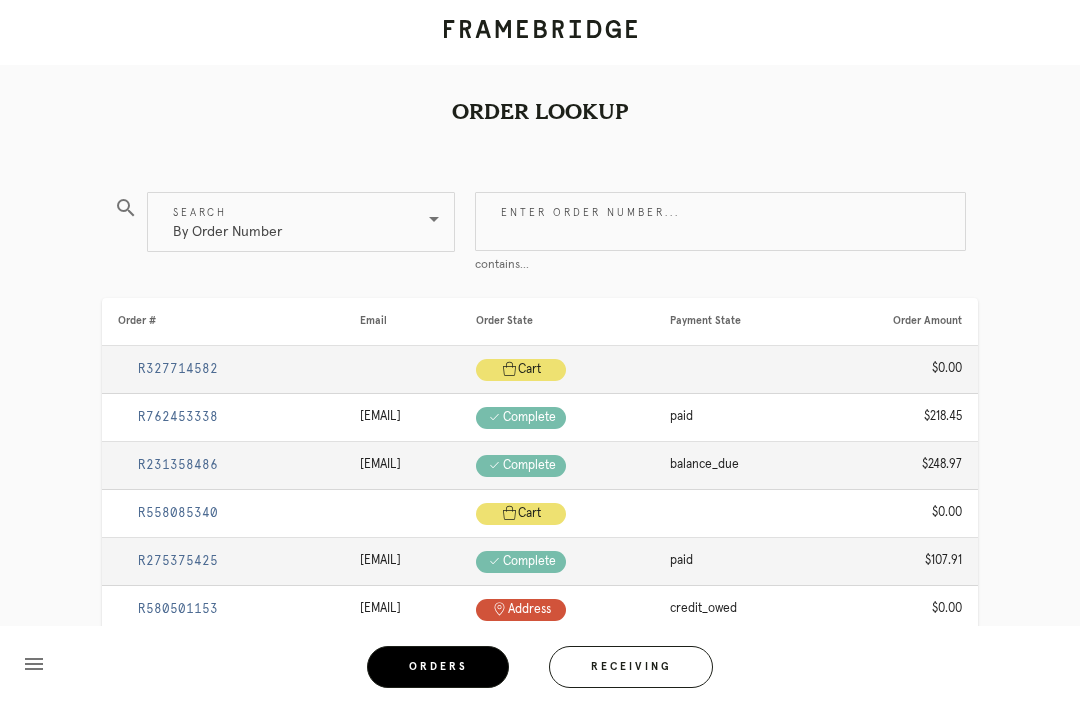 click on "Enter order number..." at bounding box center (720, 221) 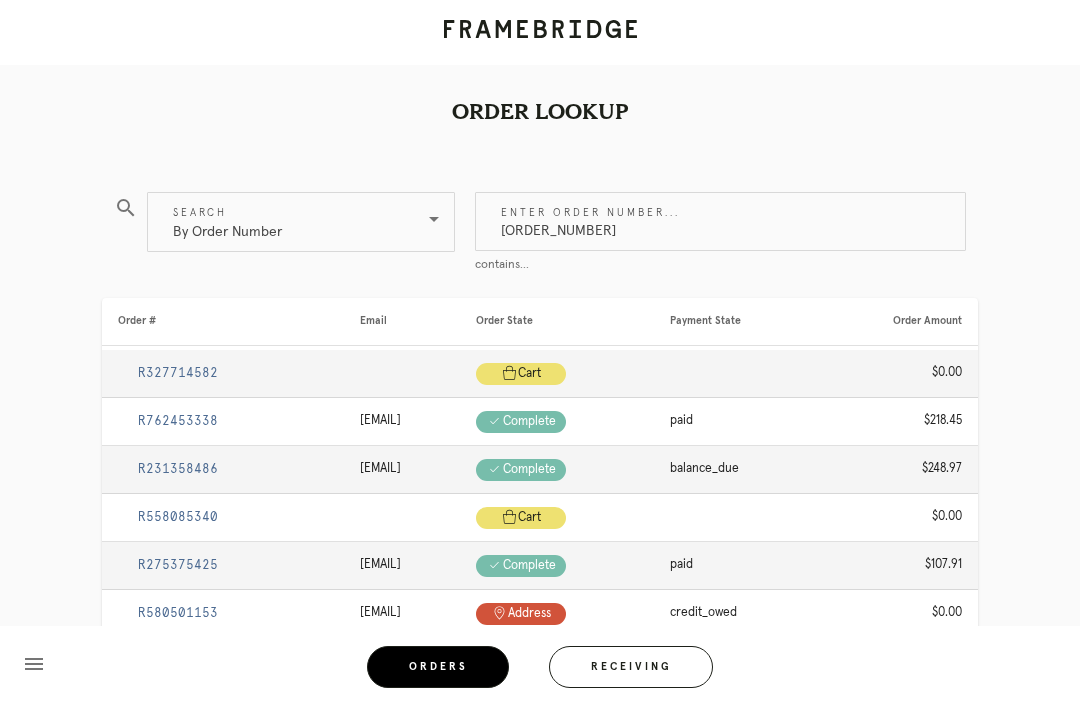 type on "R924062707" 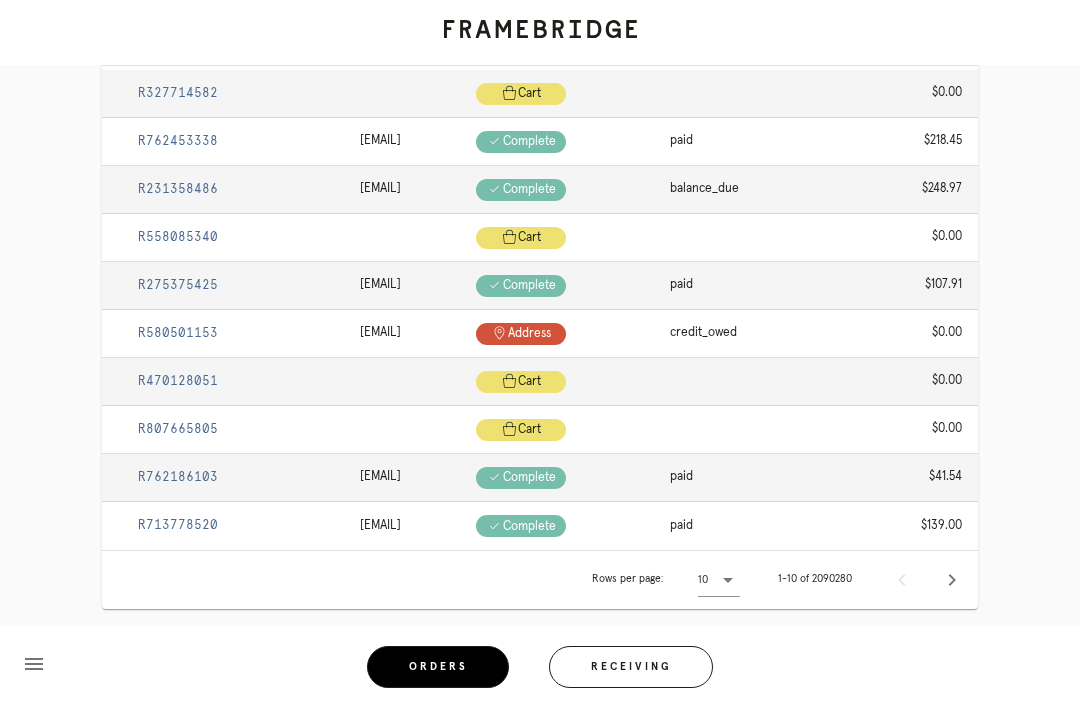 scroll, scrollTop: 0, scrollLeft: 0, axis: both 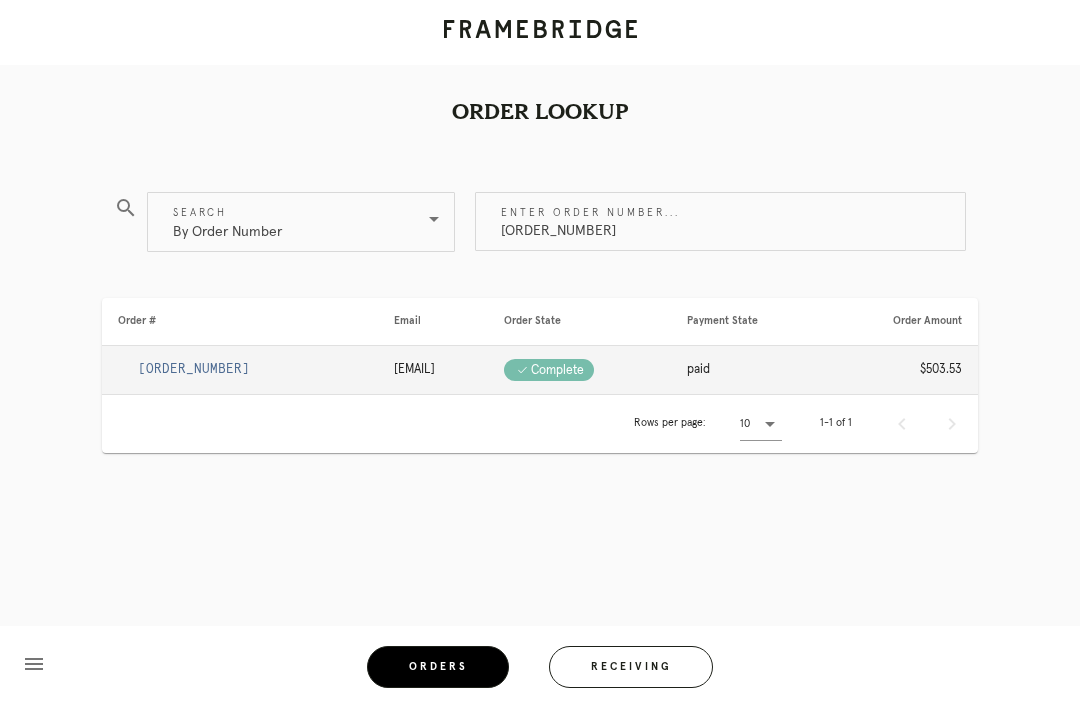 click on "R924062707" at bounding box center (194, 369) 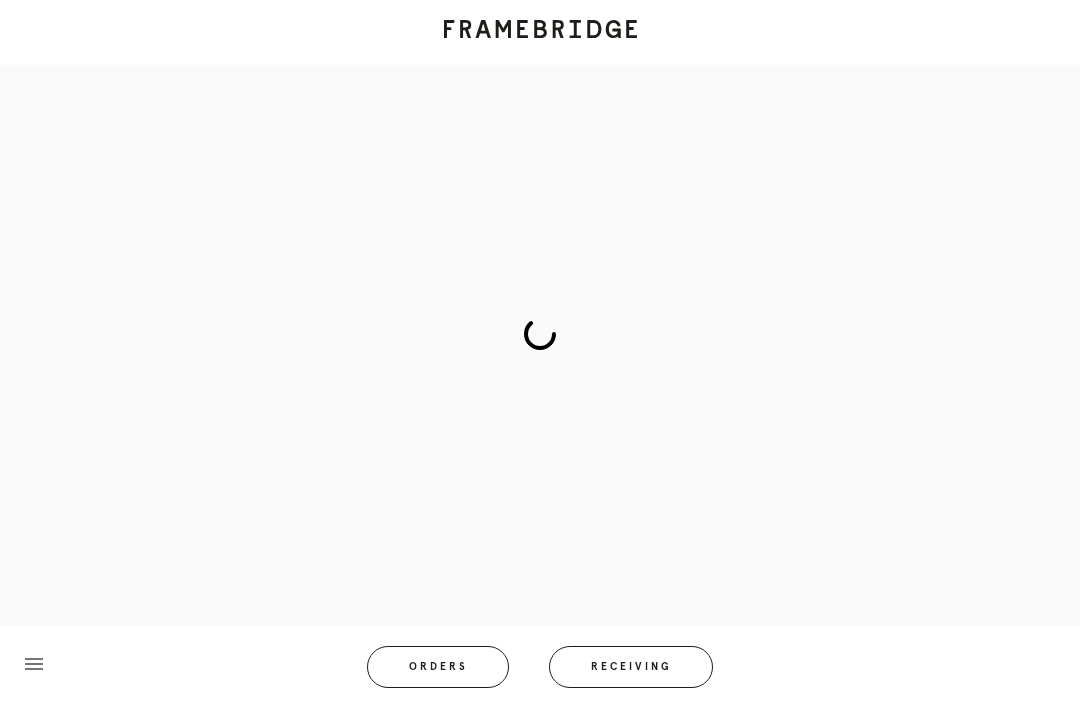 click at bounding box center [540, 334] 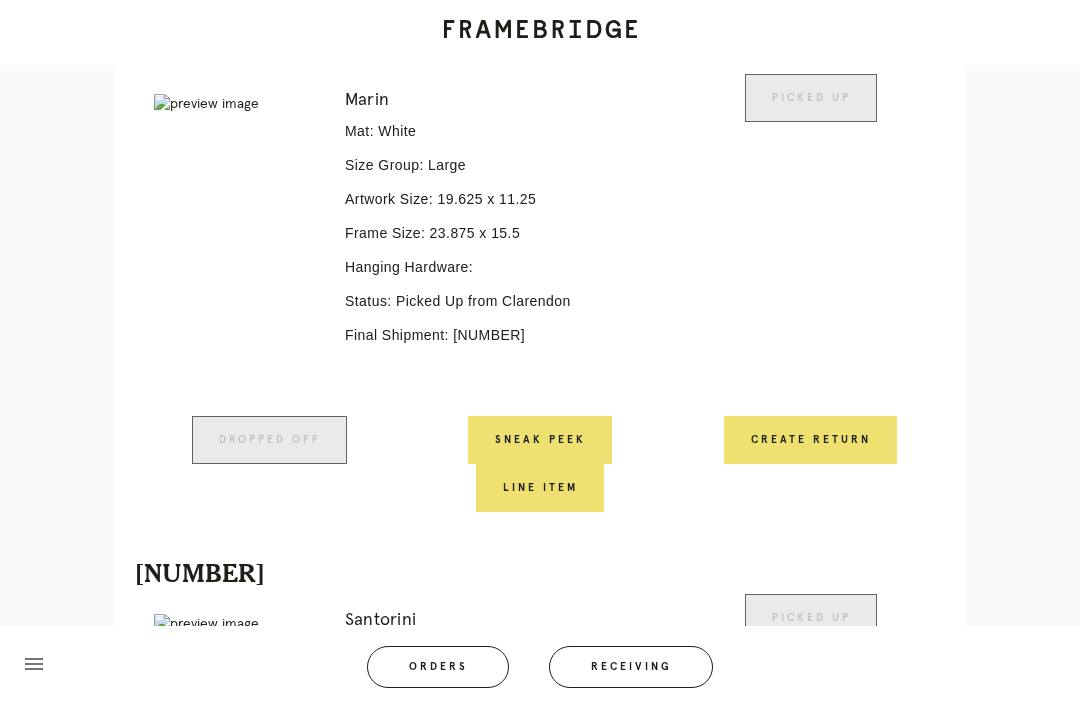 scroll, scrollTop: 694, scrollLeft: 0, axis: vertical 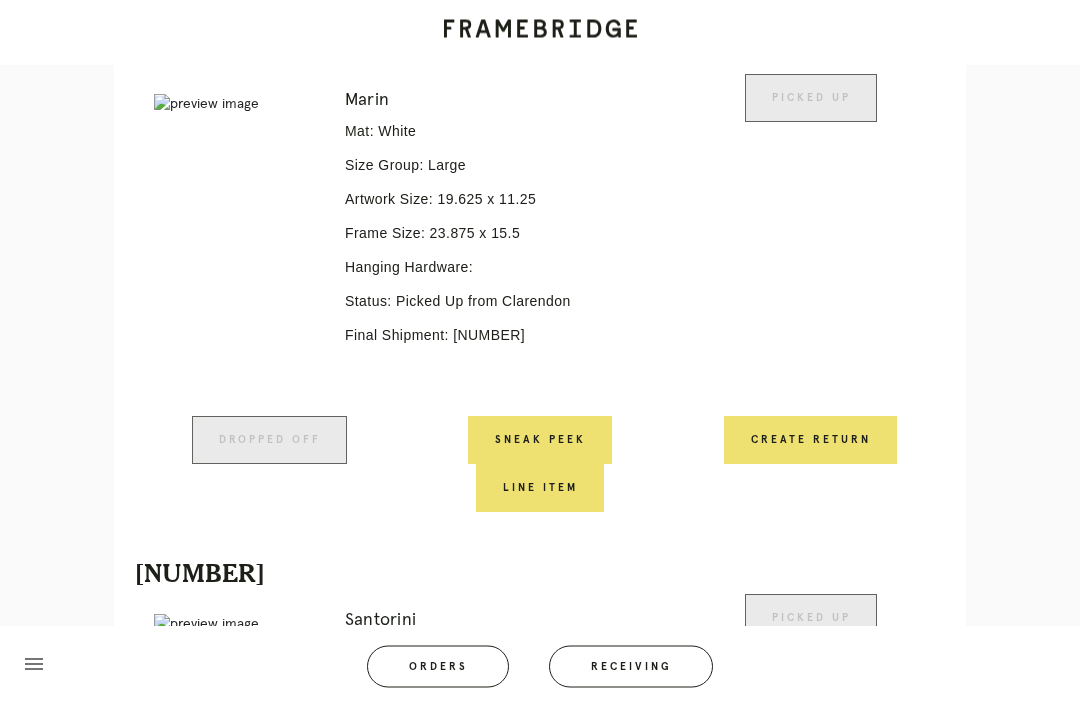 click on "Create Return" at bounding box center (810, 441) 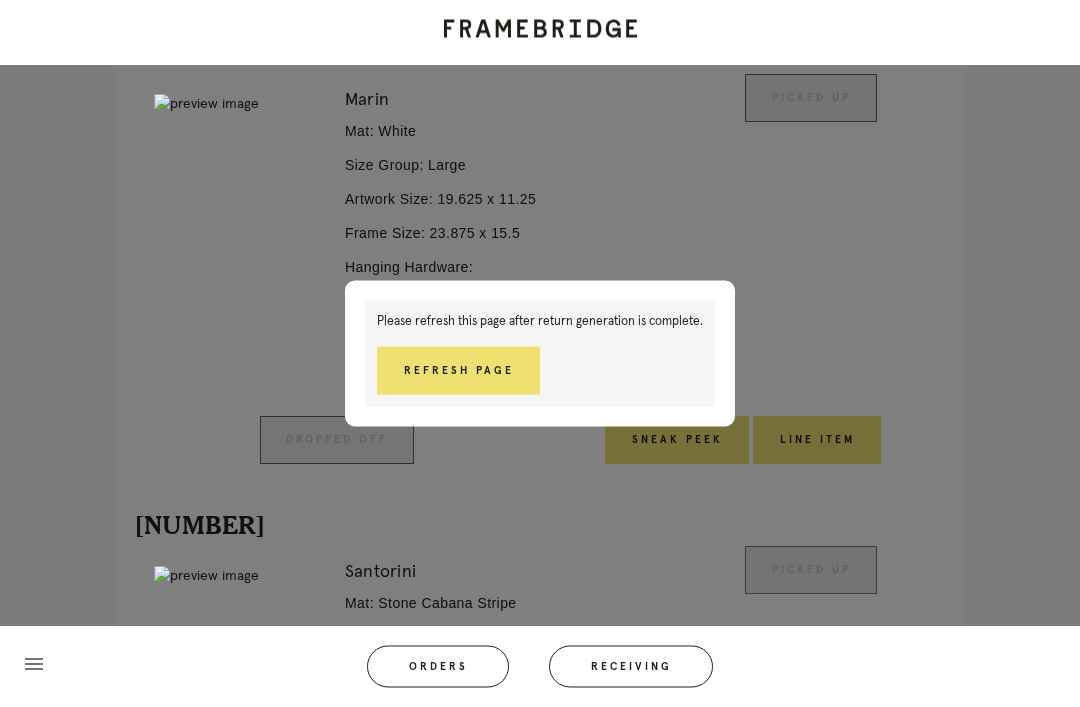 scroll, scrollTop: 695, scrollLeft: 0, axis: vertical 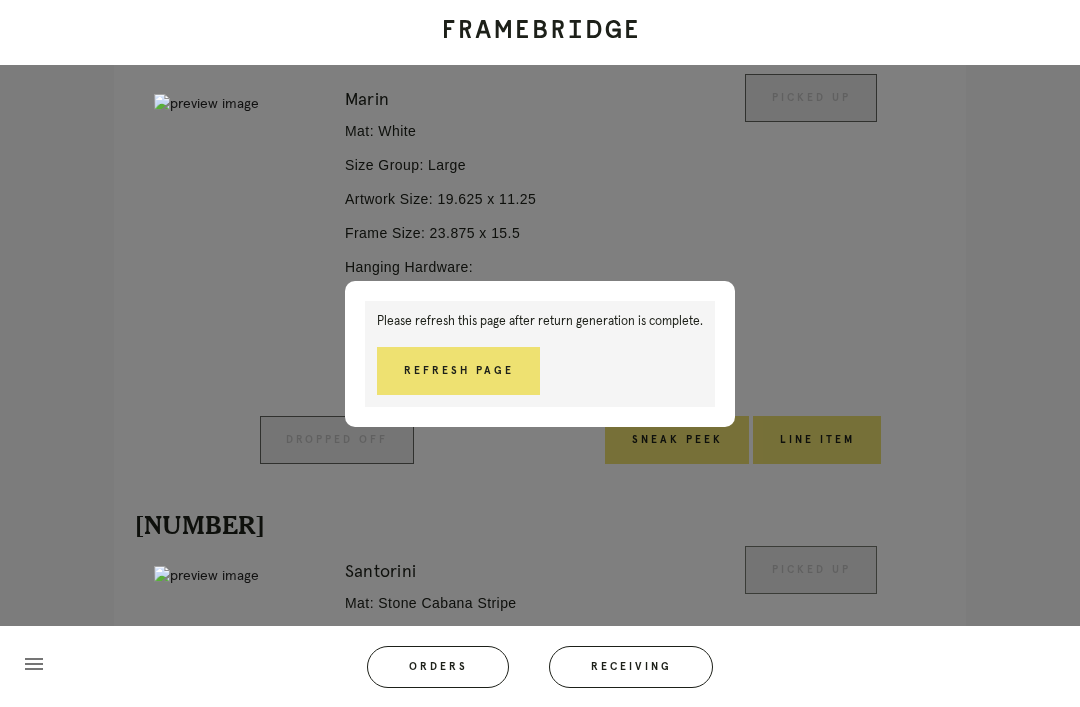 click on "Refresh Page" at bounding box center (458, 371) 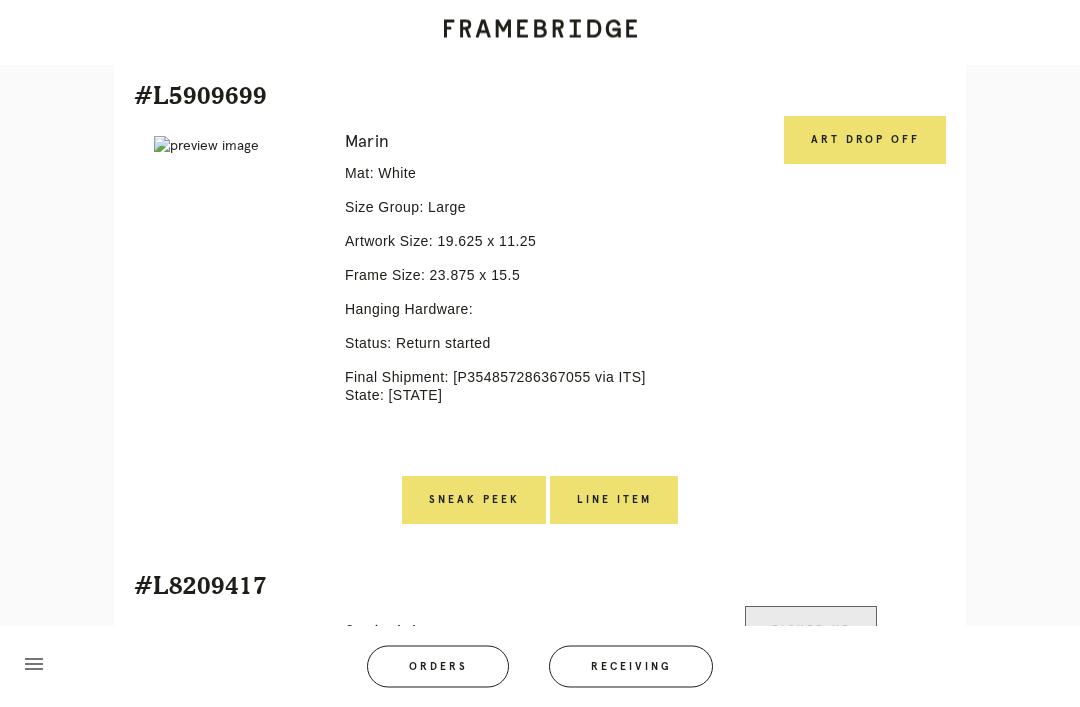 scroll, scrollTop: 653, scrollLeft: 0, axis: vertical 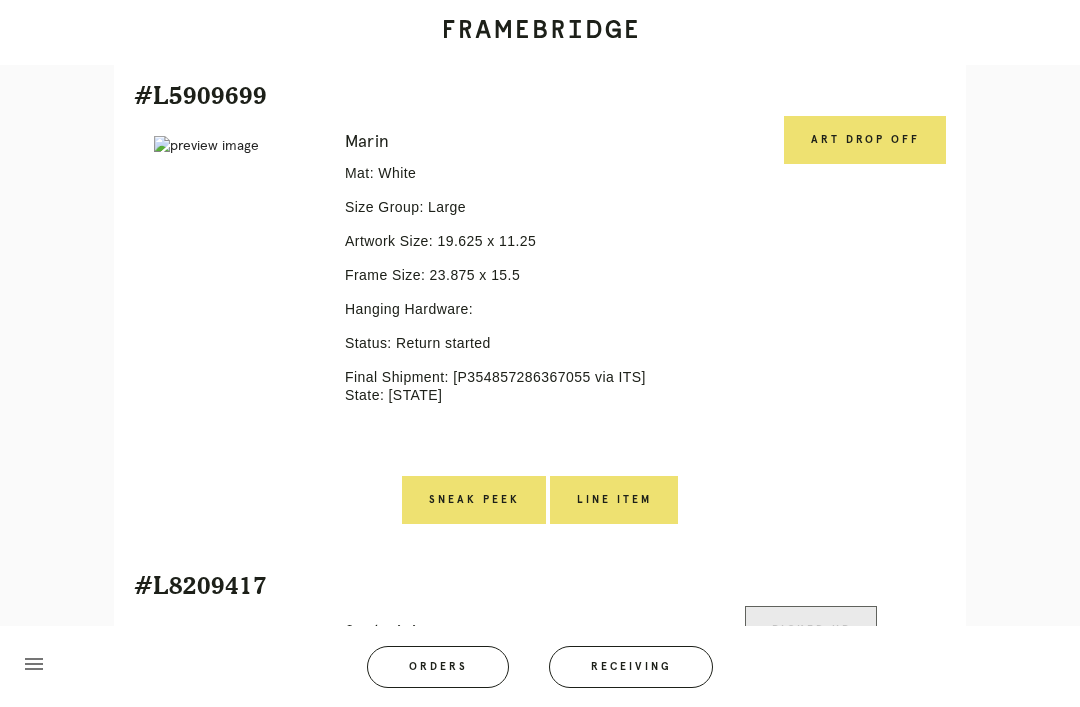 click on "Line Item" at bounding box center [614, 500] 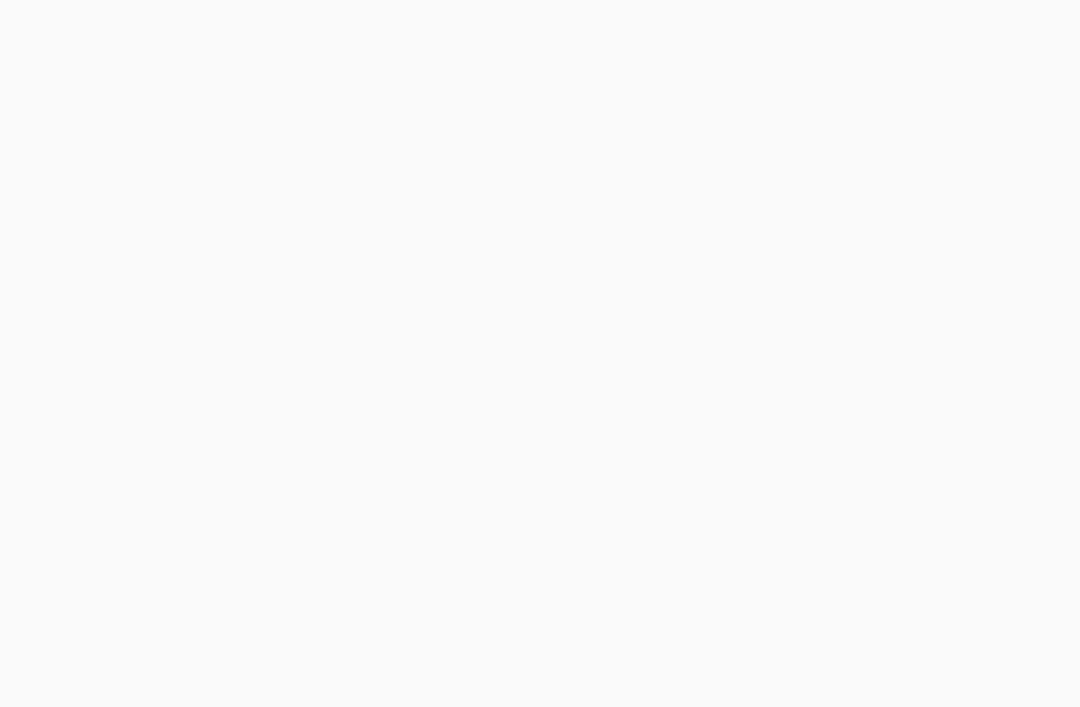scroll, scrollTop: 64, scrollLeft: 0, axis: vertical 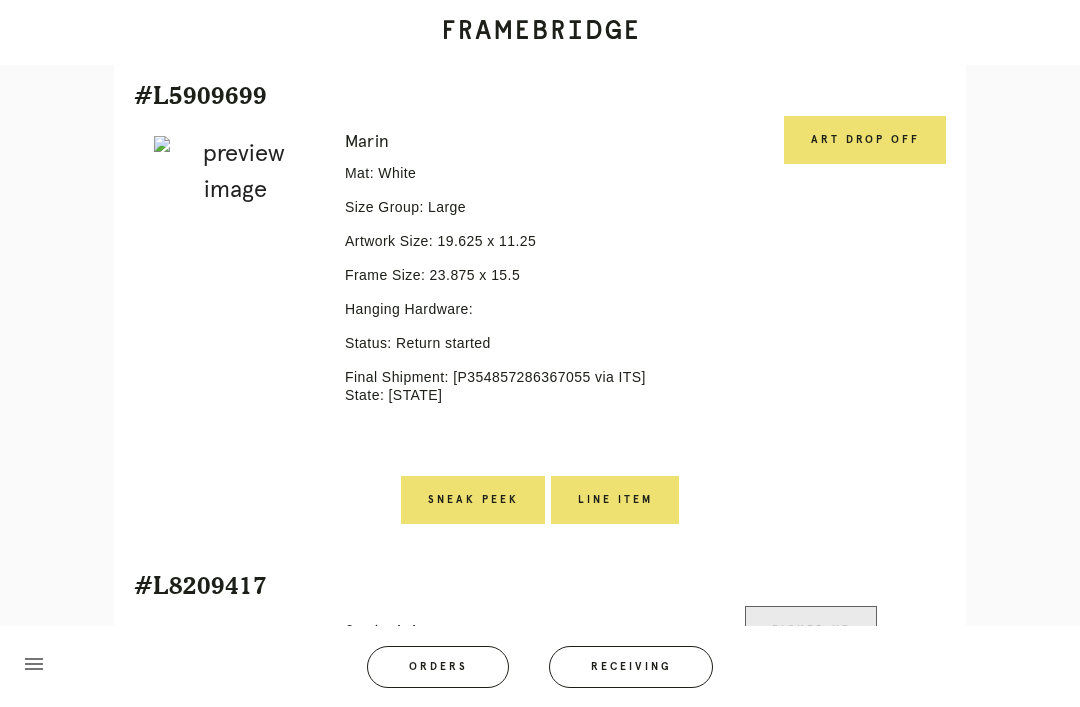 click on "Art drop off" at bounding box center (865, 140) 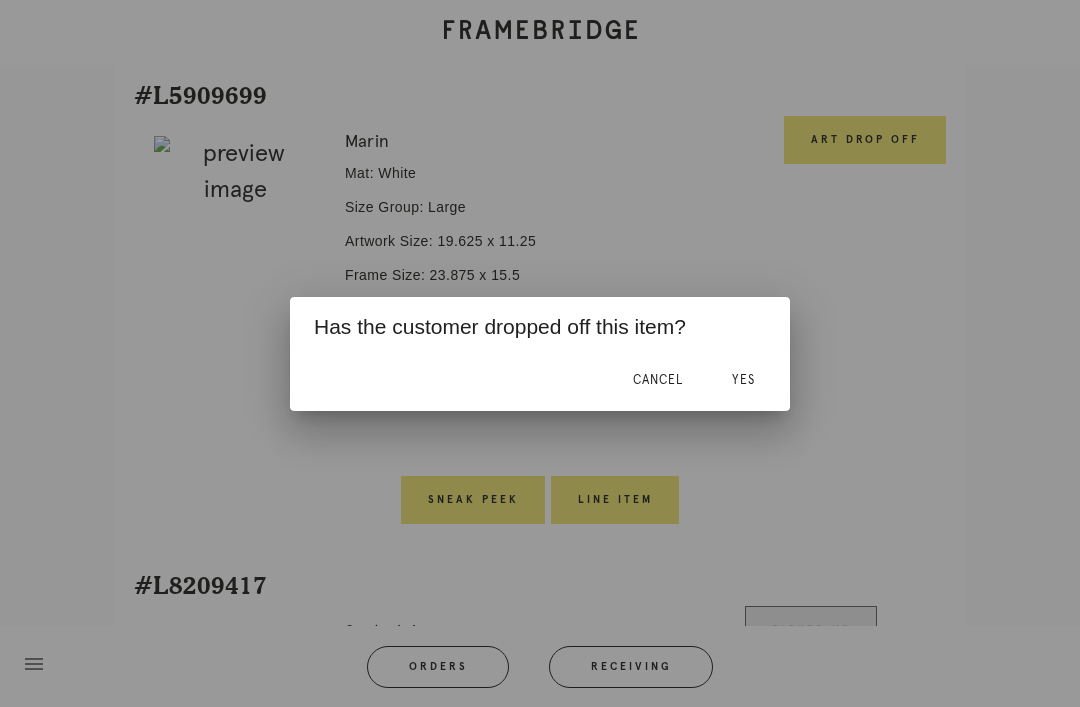 click on "Yes" at bounding box center [743, 381] 